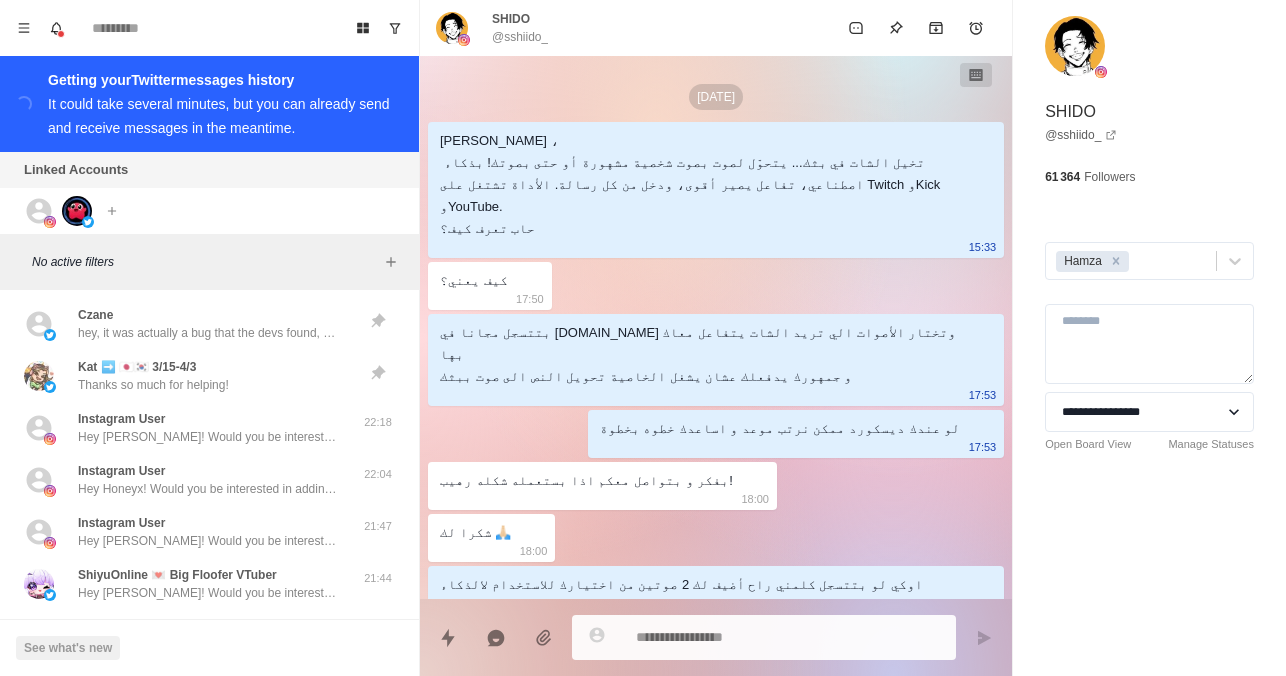 scroll, scrollTop: 0, scrollLeft: 0, axis: both 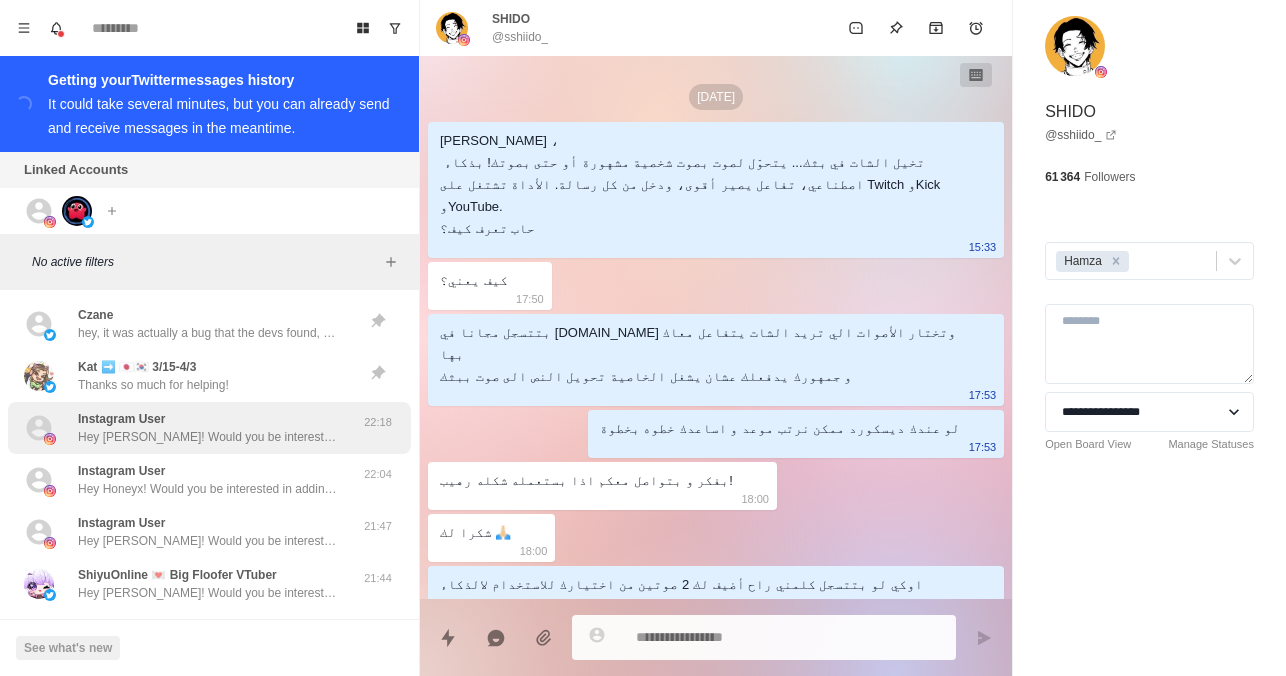 click on "Hey [PERSON_NAME]! Would you be interested in adding sound alerts, free AI TTS or Media Sharing to your Kick stream? Blerp just launched an exclusive beta in partnership with Kick that lets viewers share sound memes with $$ or our channel points. Let me know if you’d like to try it out!" at bounding box center [208, 437] 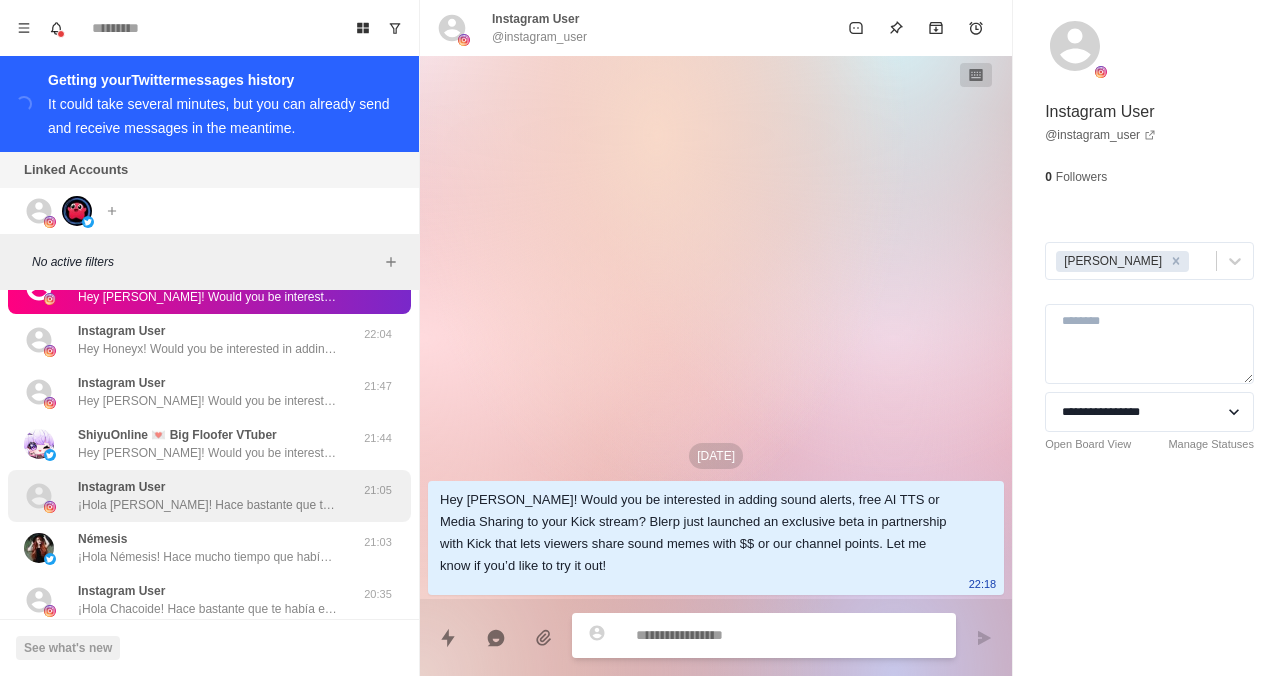scroll, scrollTop: 0, scrollLeft: 0, axis: both 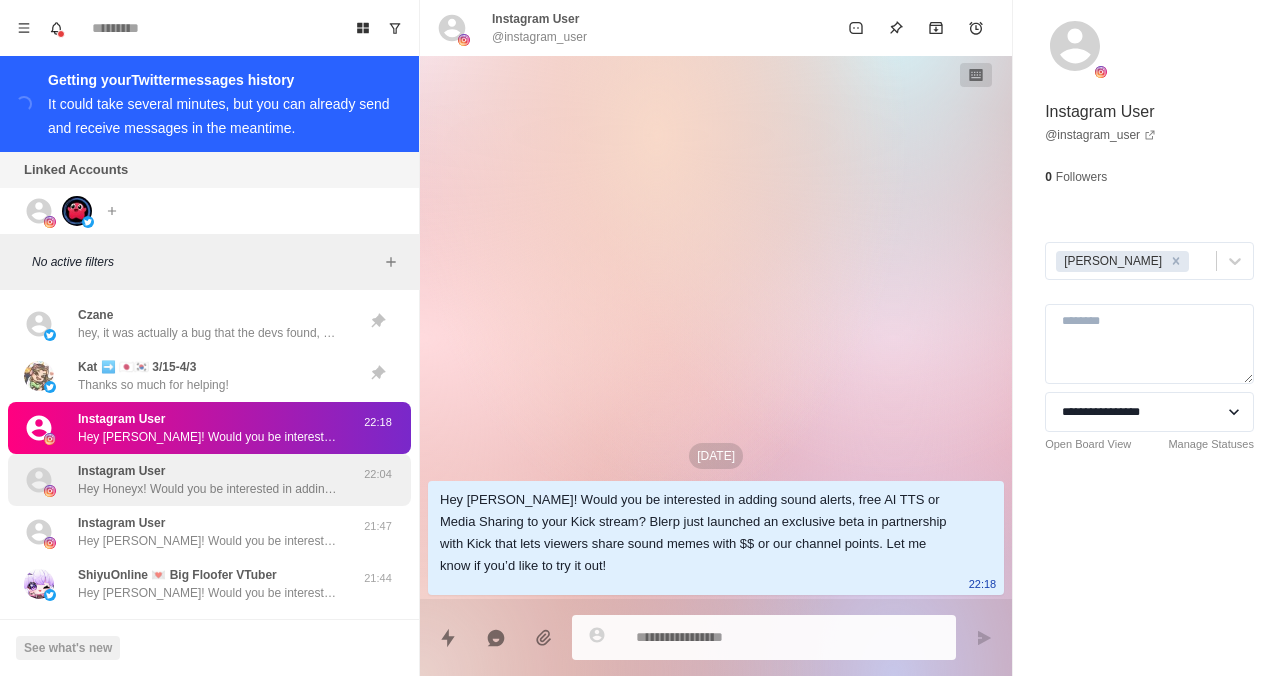 click on "Instagram User Hey Honeyx! Would you be interested in adding sound alerts, free AI TTS or Media Sharing to your Kick stream? Blerp just launched an exclusive beta in partnership with Kick that lets viewers share sound memes with $$ or our channel points. Let me know if you’d like to try it out! 22:04" at bounding box center [209, 480] 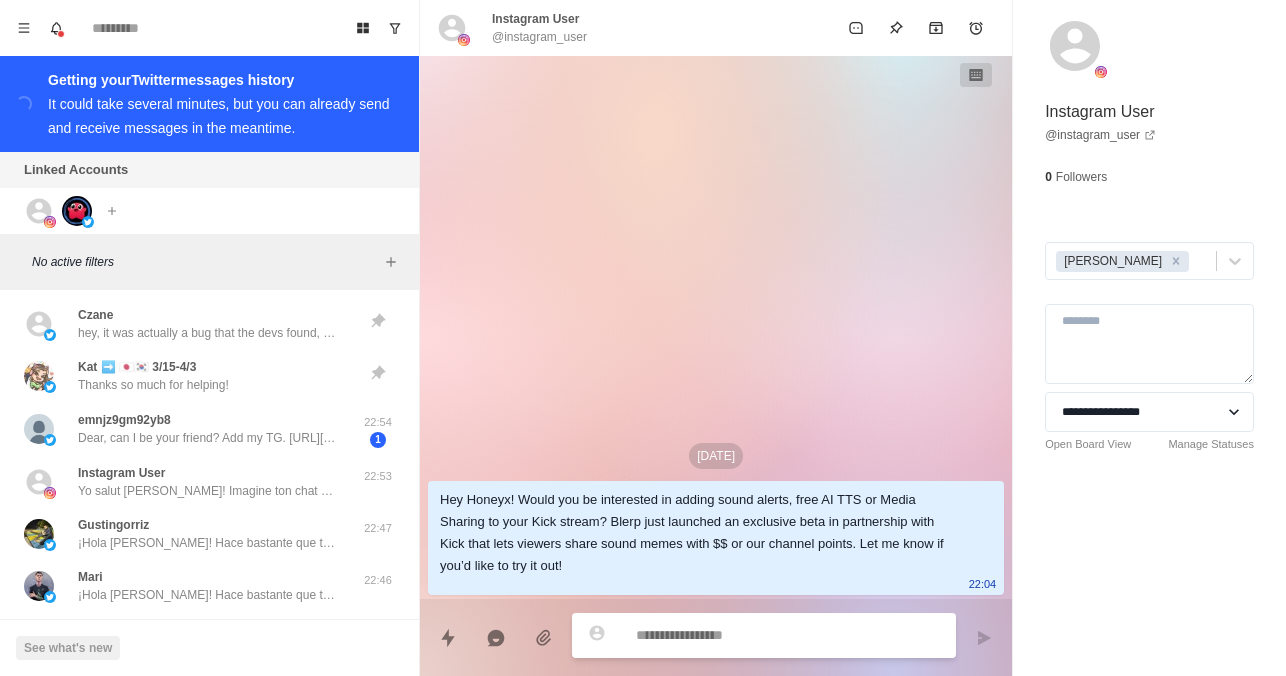 type on "*" 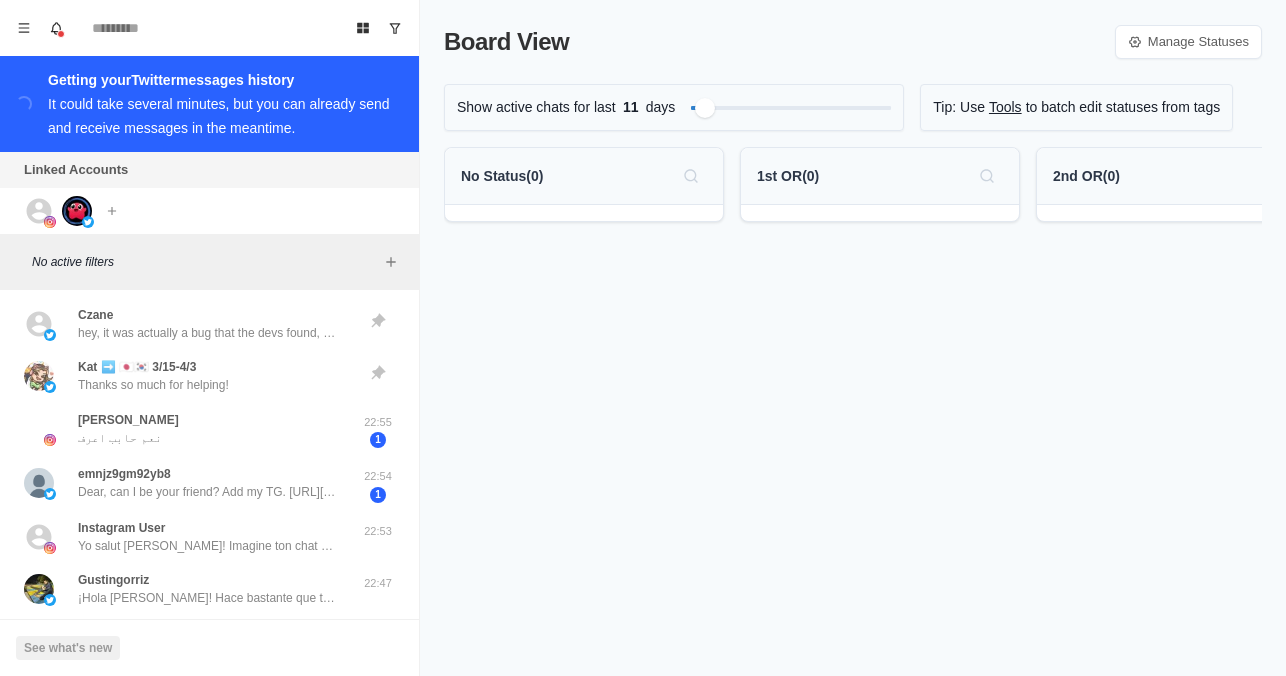 scroll, scrollTop: 0, scrollLeft: 0, axis: both 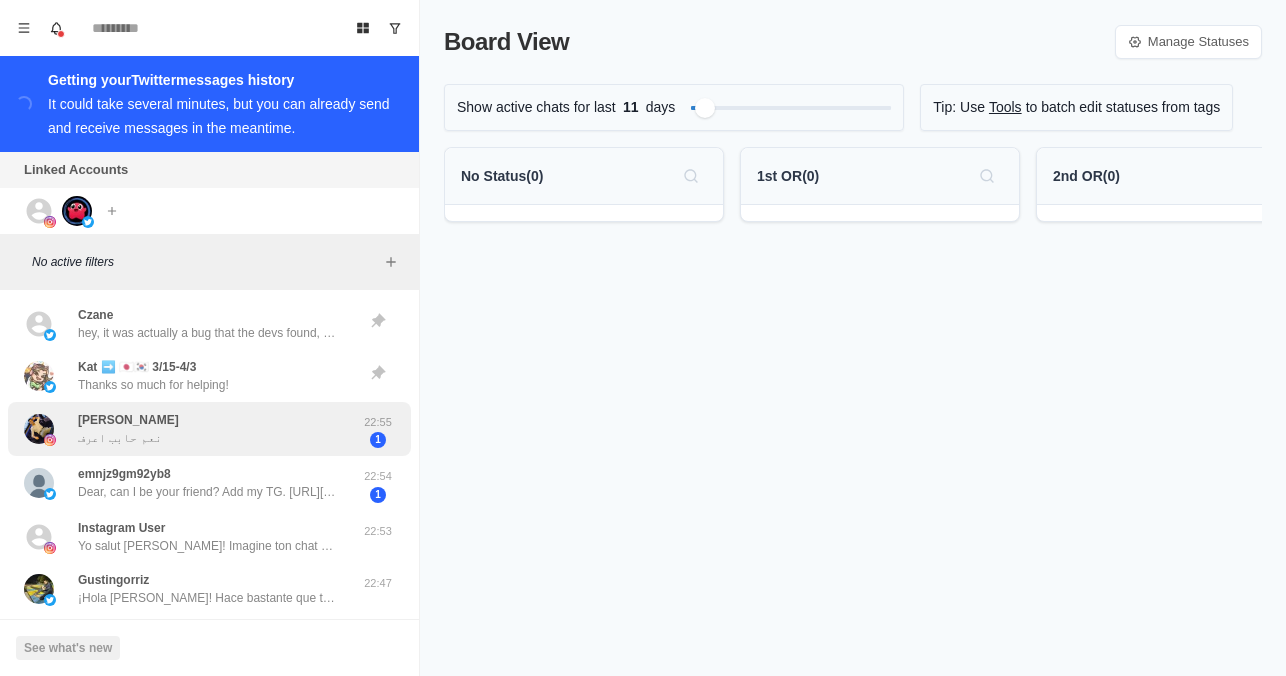click on "[PERSON_NAME] Elfaramawy نعم حابب اعرف" at bounding box center [188, 429] 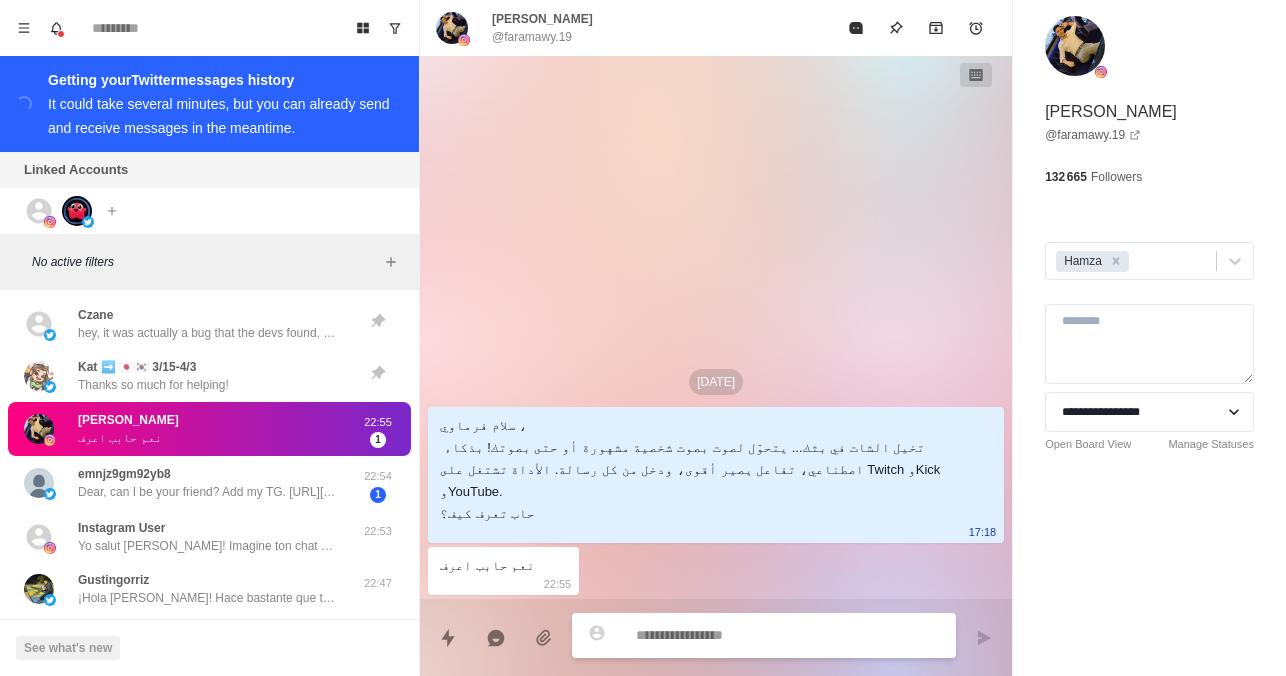 click at bounding box center [788, 635] 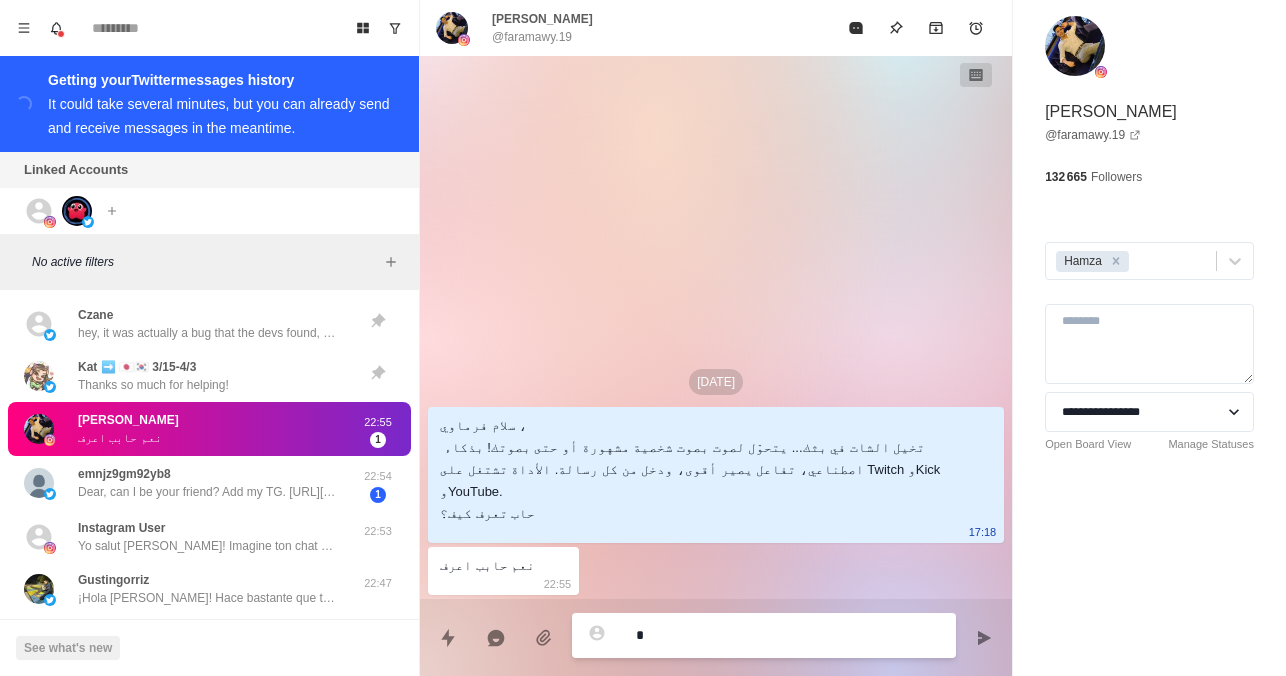type on "*" 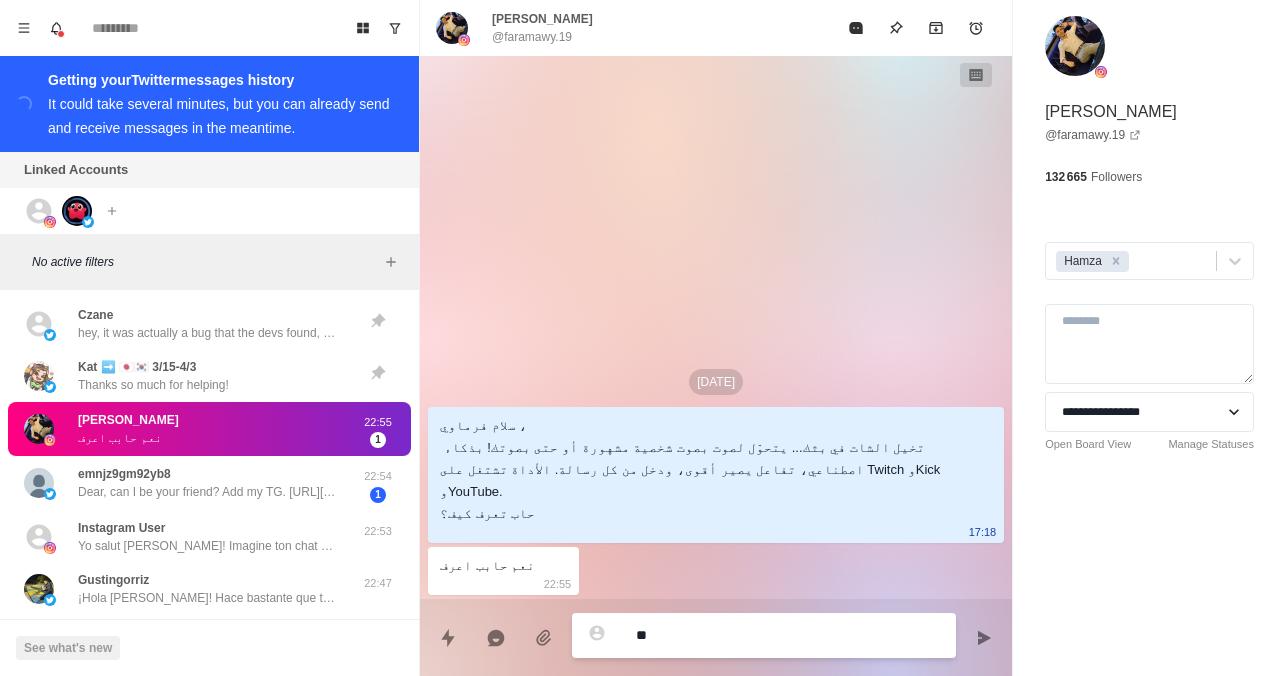 type on "*" 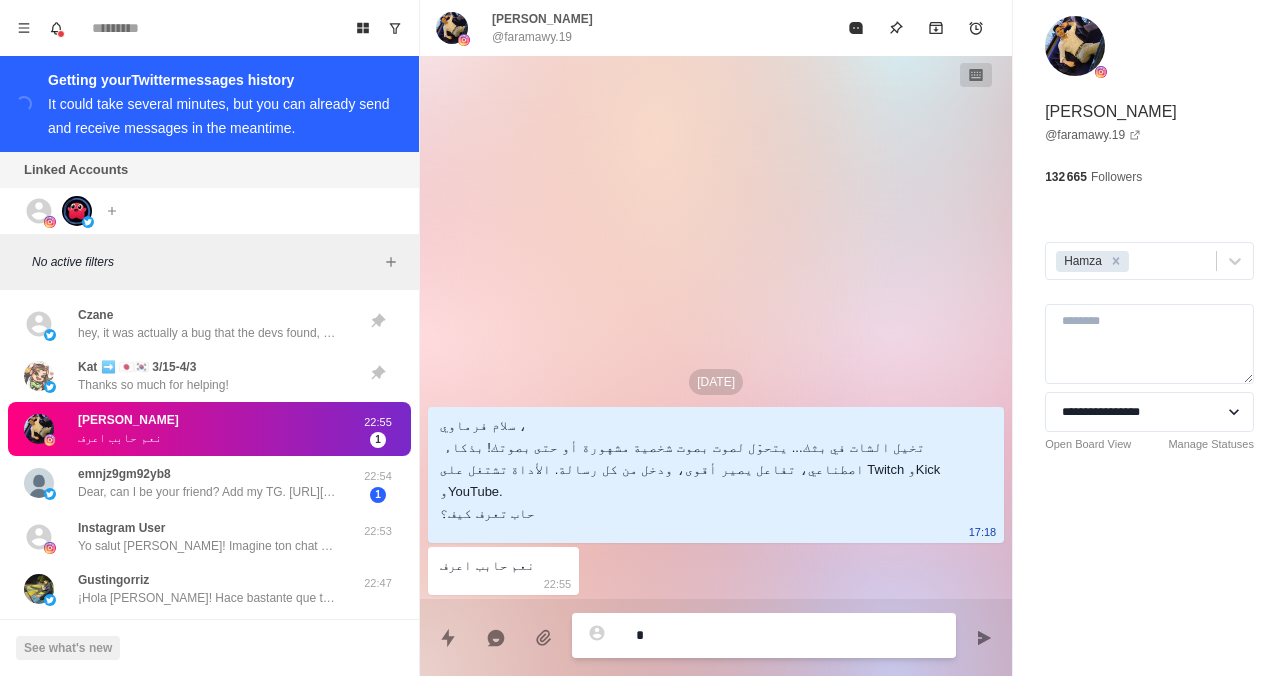 type on "*" 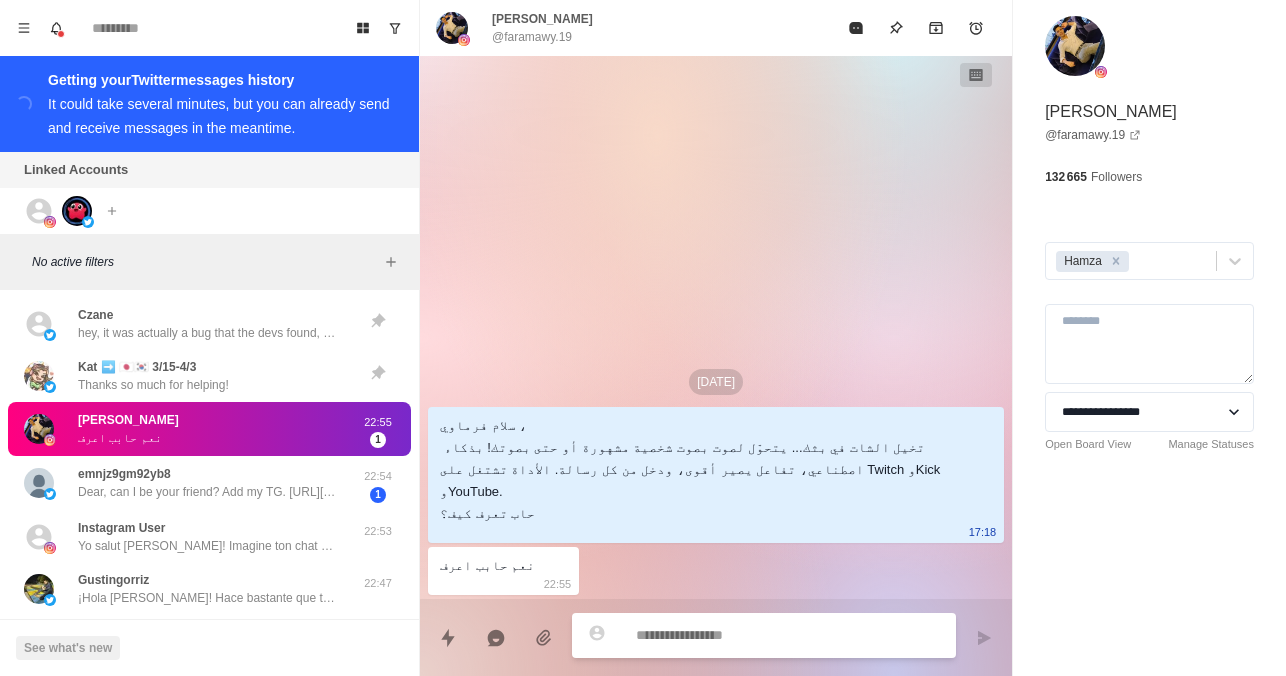 type on "*" 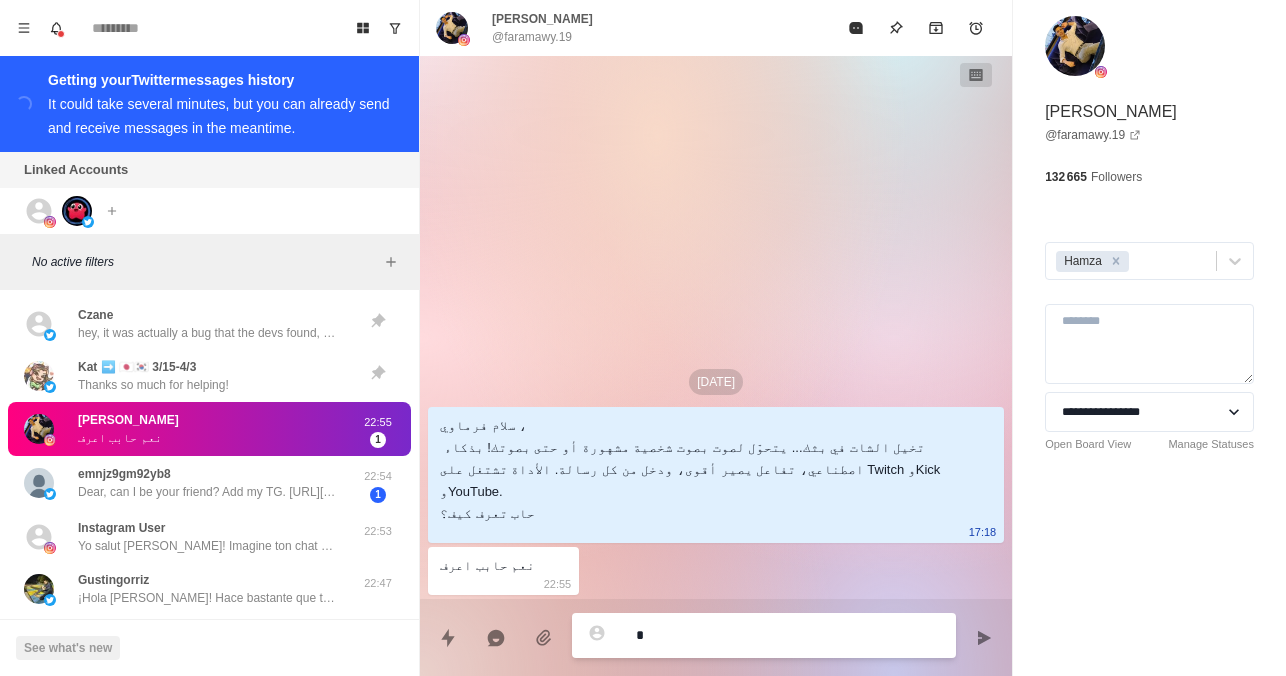 type on "*" 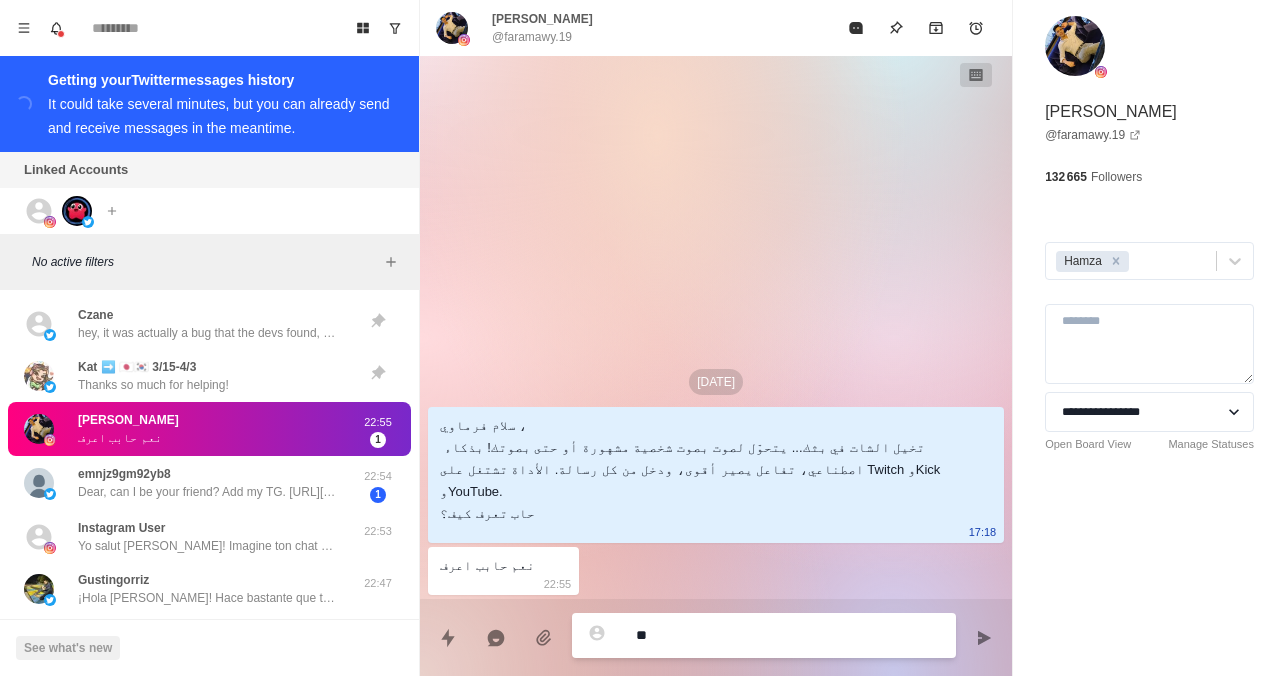 type on "*" 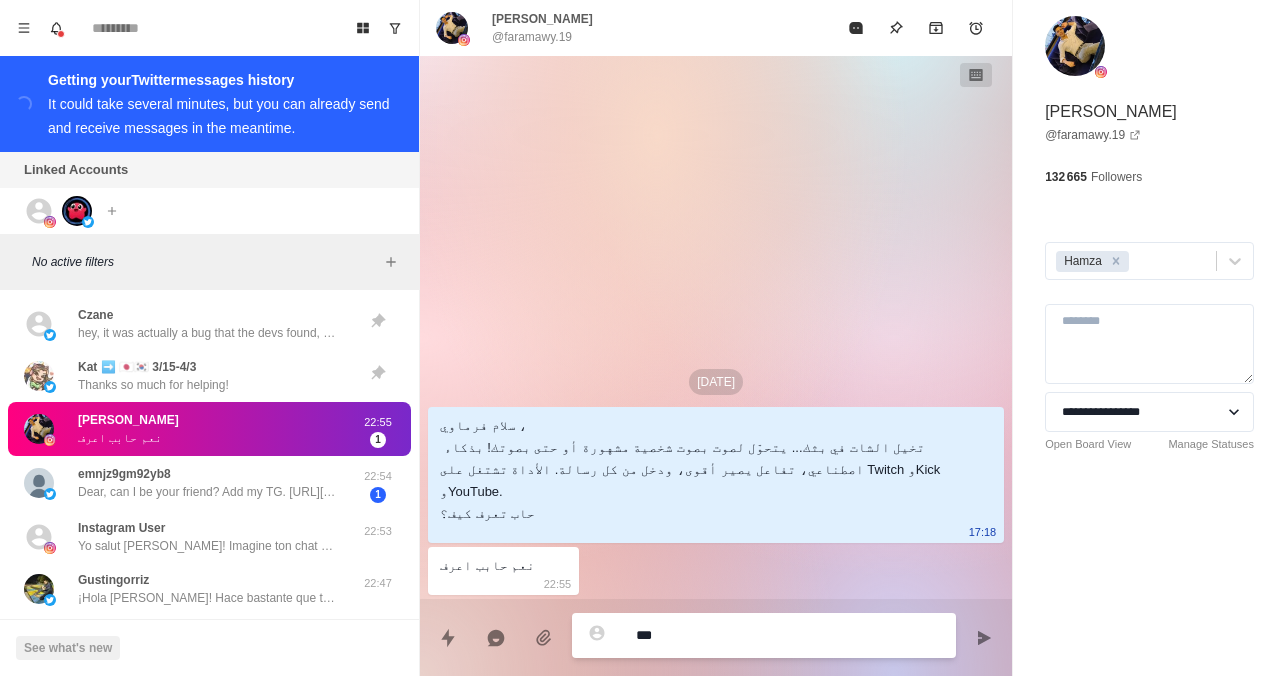 type on "*" 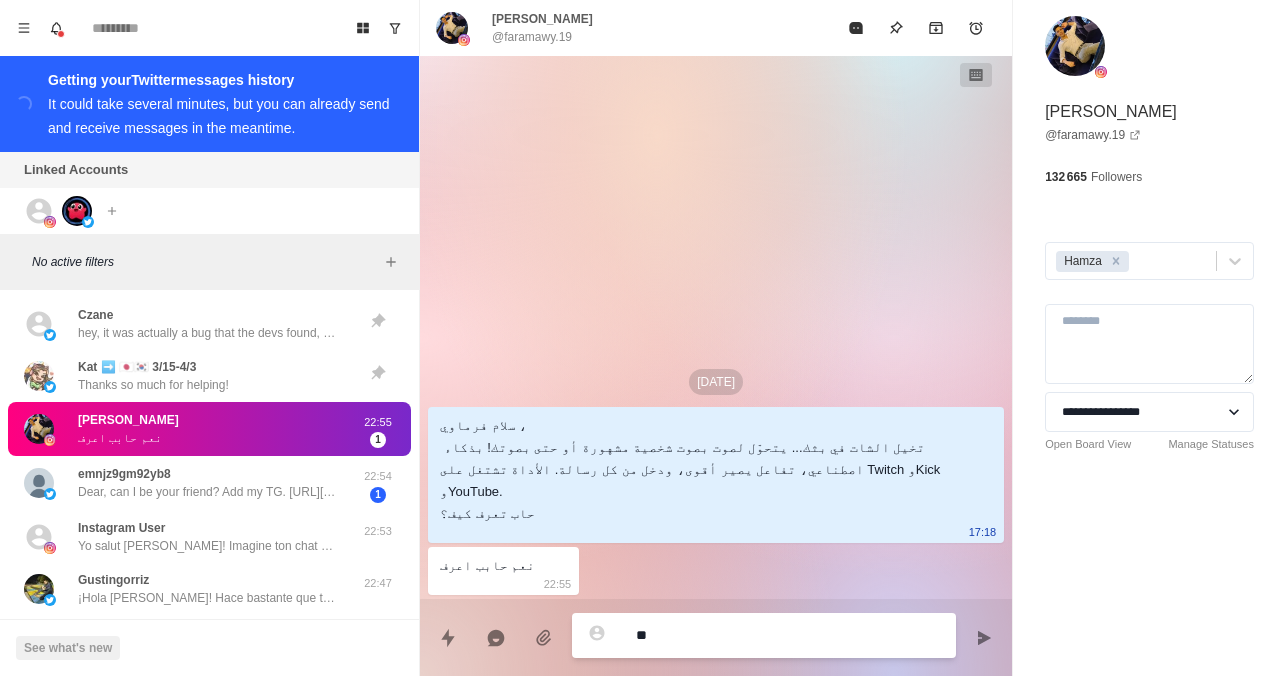 type on "*" 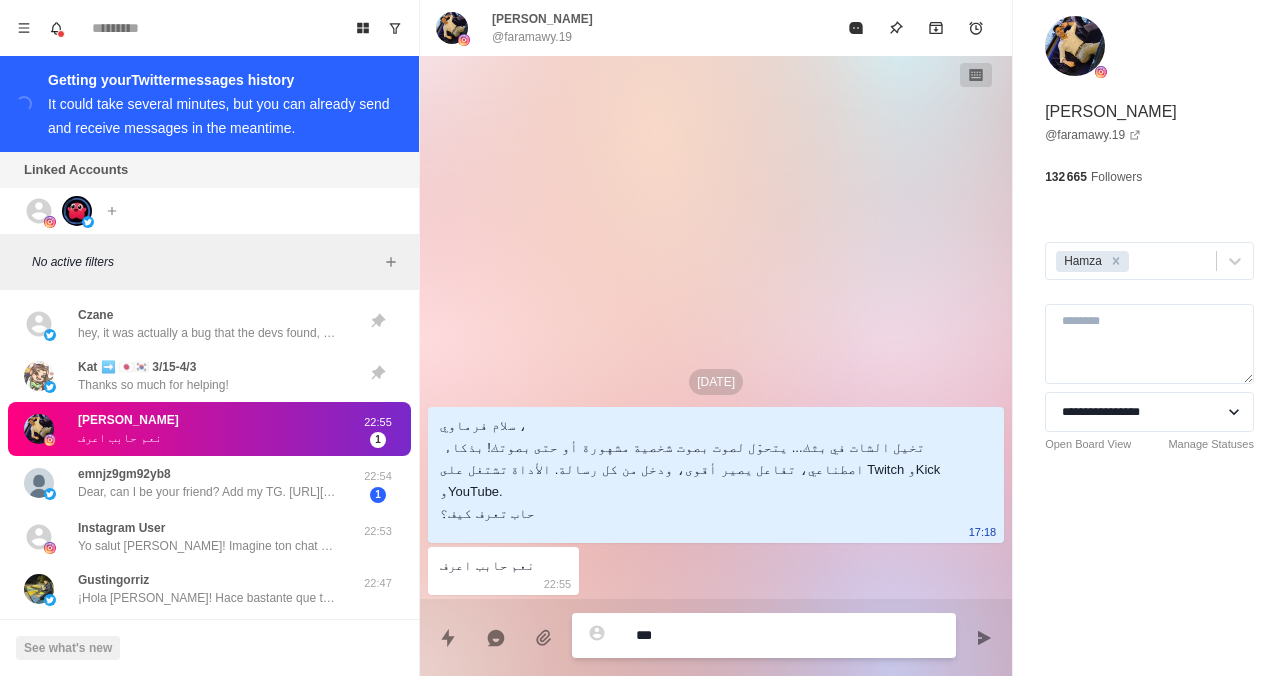type on "*" 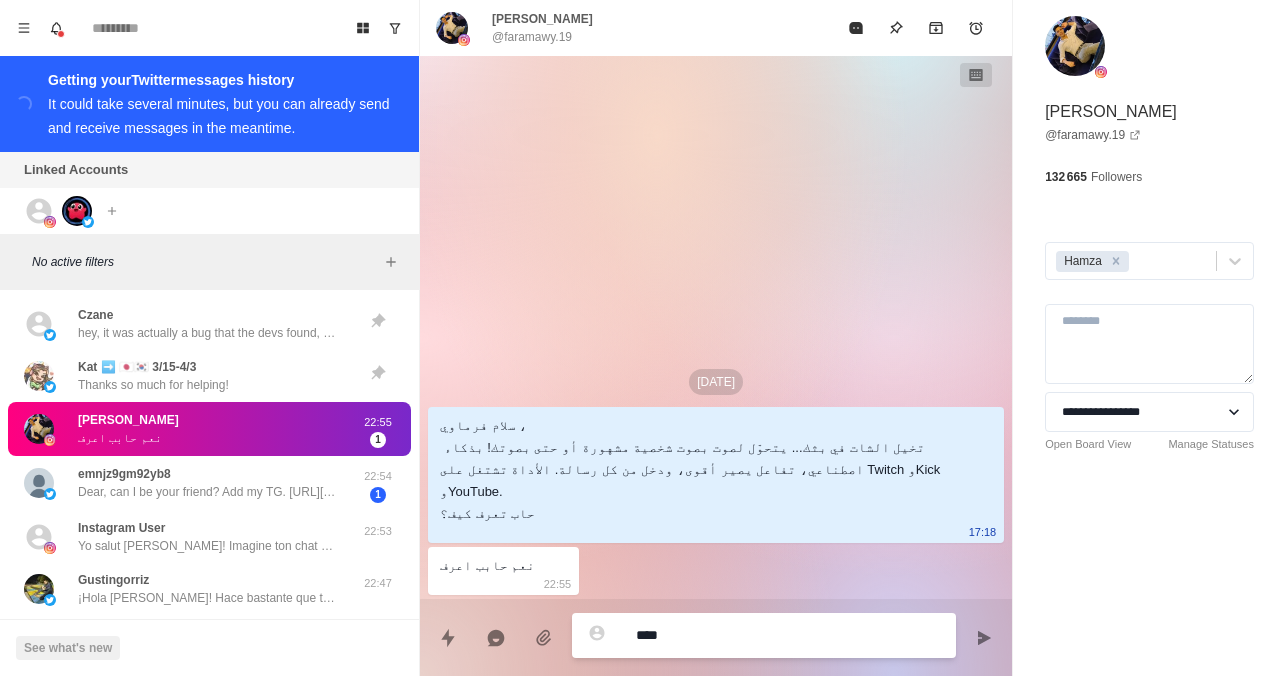 type on "*" 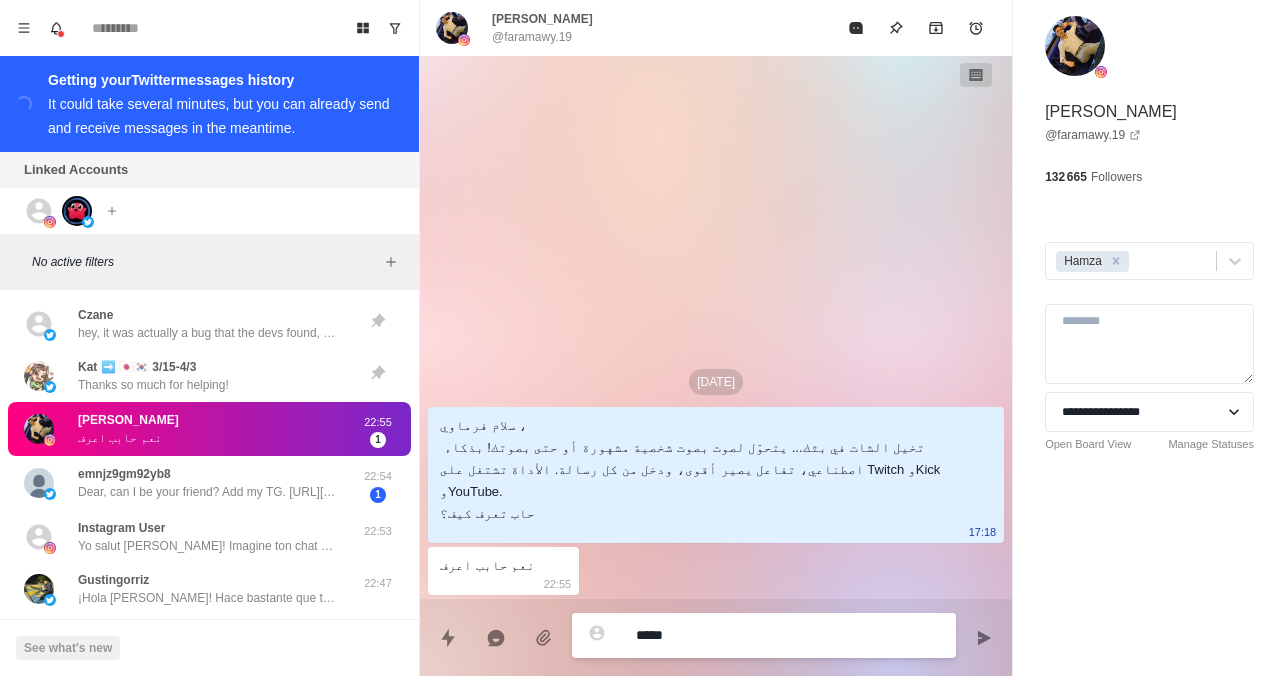 type on "*" 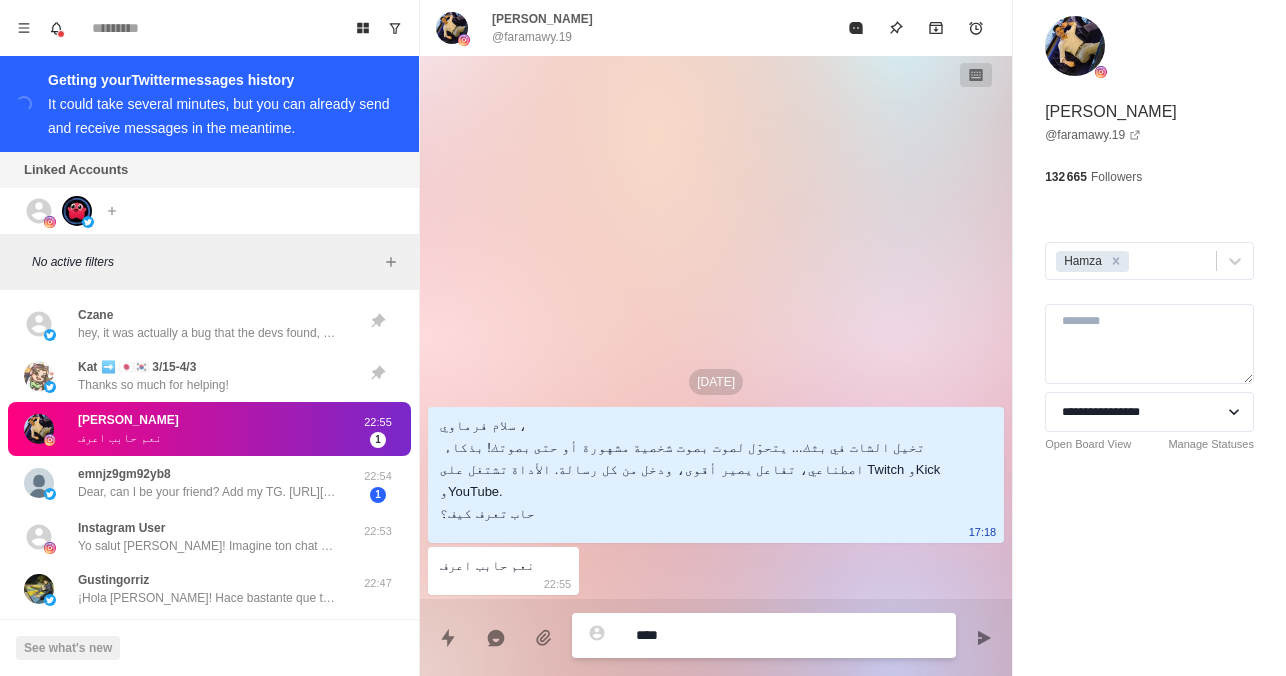 type on "*" 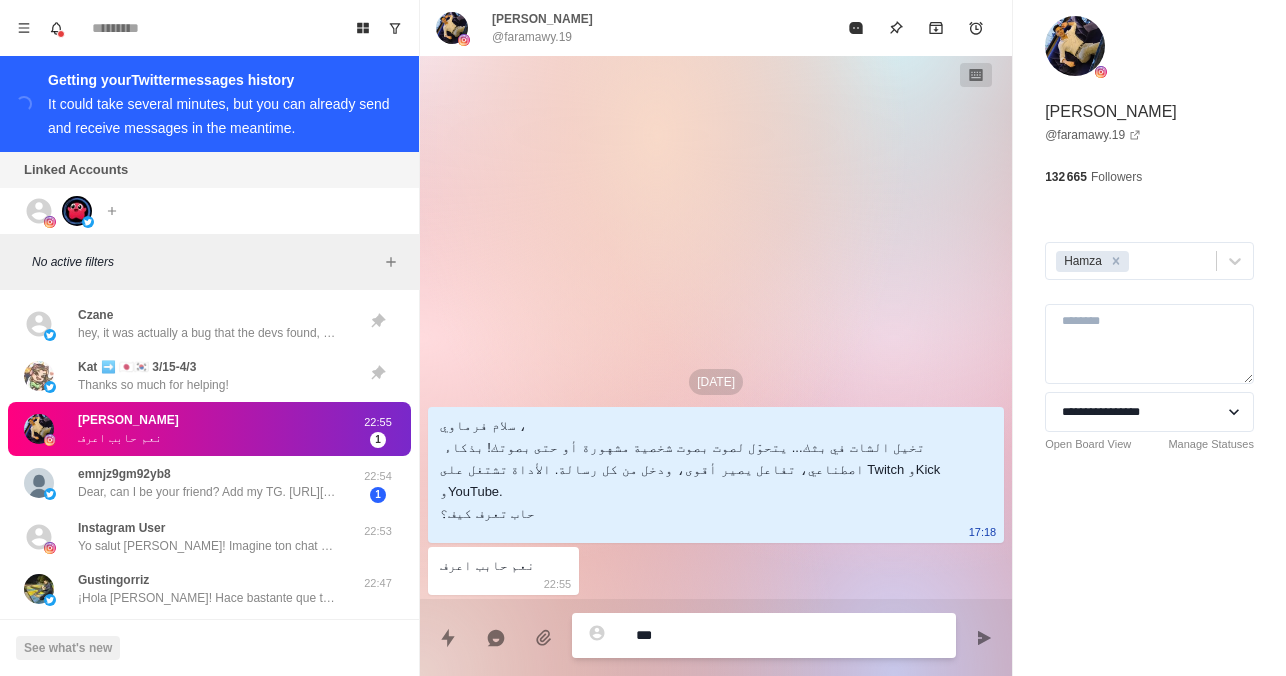type on "*" 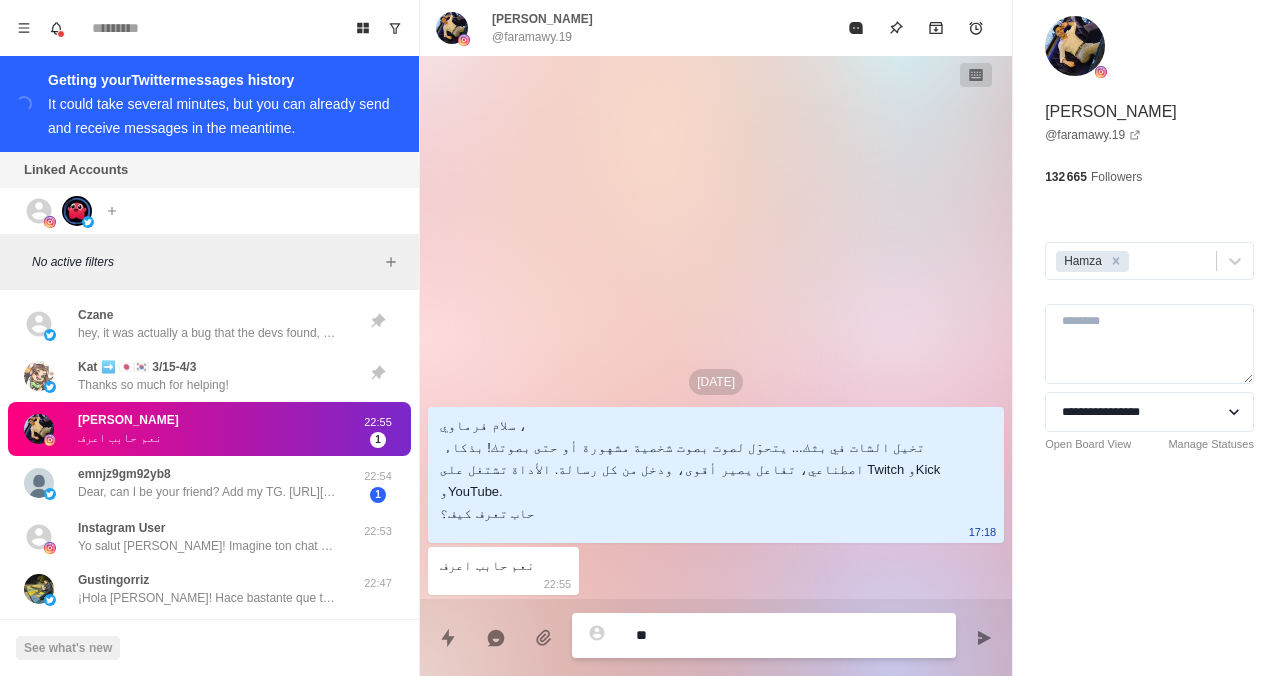 type on "*" 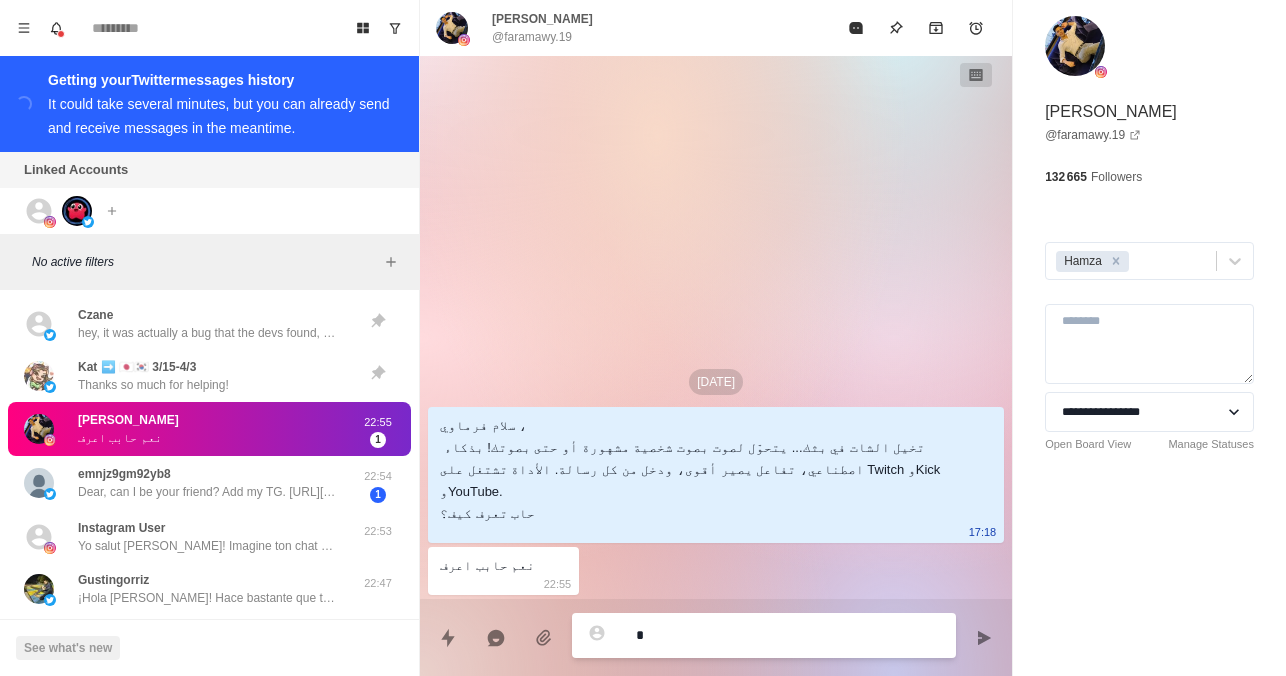 type on "*" 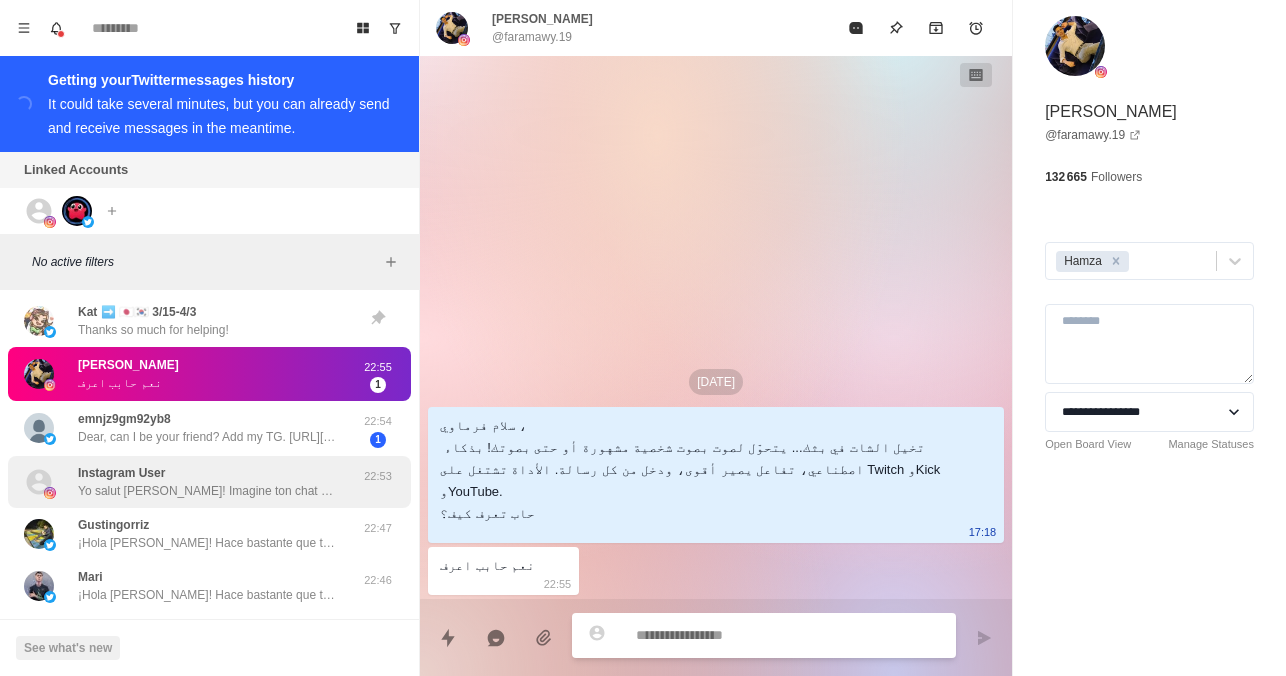 scroll, scrollTop: 53, scrollLeft: 0, axis: vertical 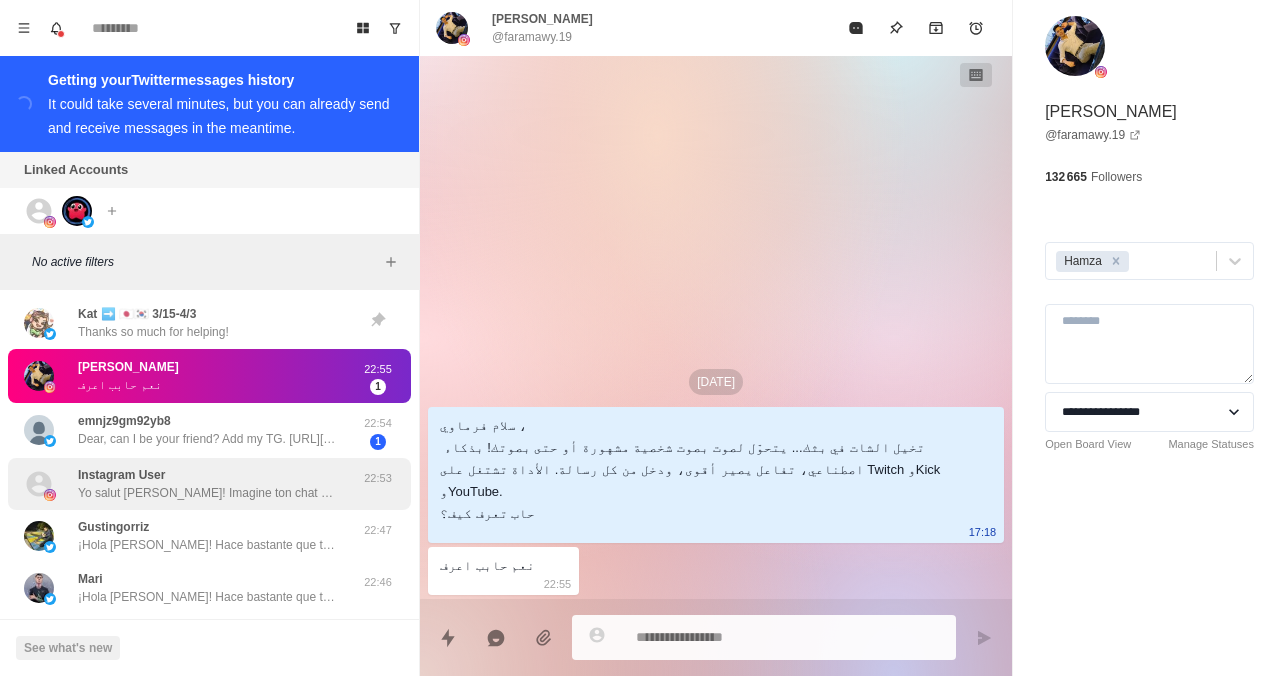 click on "Instagram User Yo salut [PERSON_NAME]!
Imagine ton chat qui parle avec des voix d’IA persons connus ou même la tienne 👀
On teste un outil TTS gratos pour les streamers Français, fun + monétisable.
Tu veux essayer ? Je t’envoie les infos !" at bounding box center (208, 484) 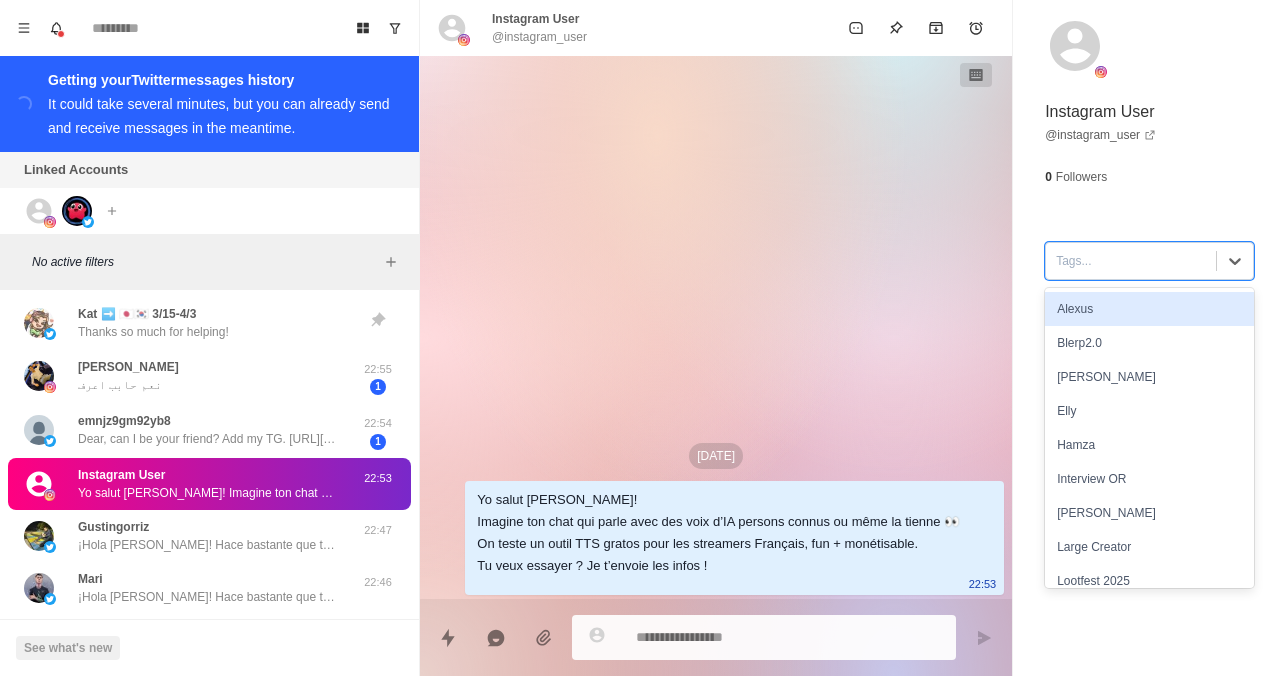 click at bounding box center (1131, 261) 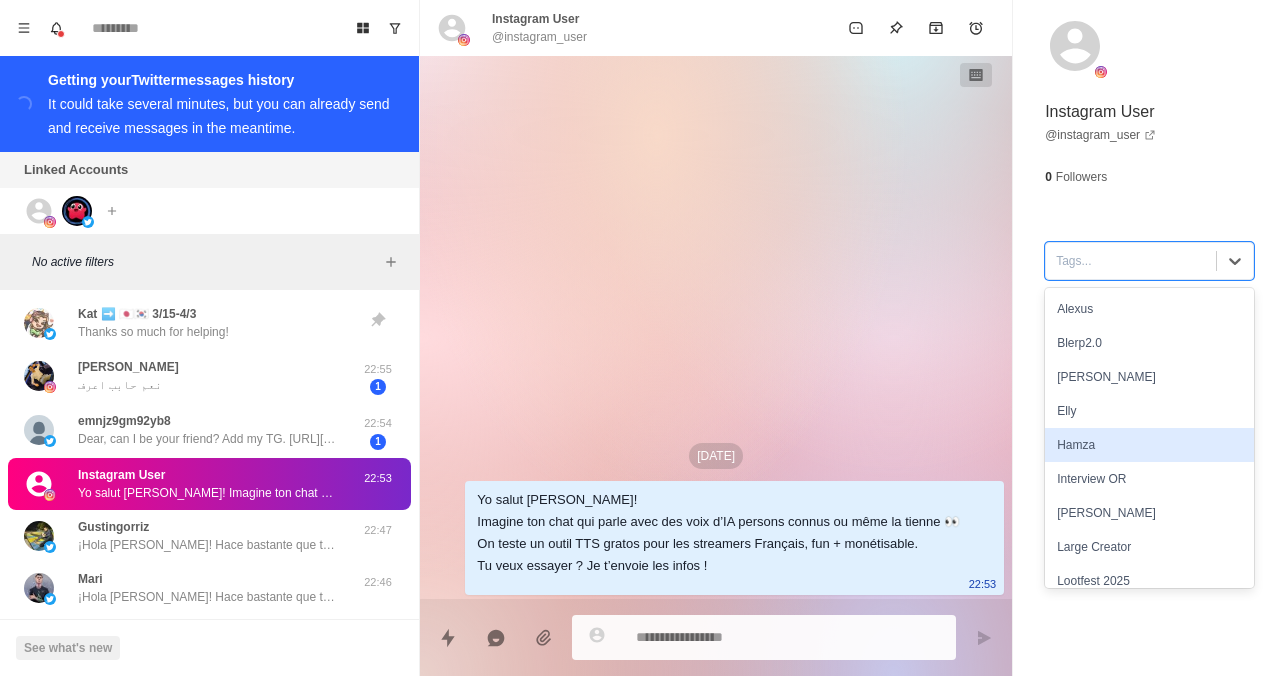 click on "Hamza" at bounding box center (1149, 445) 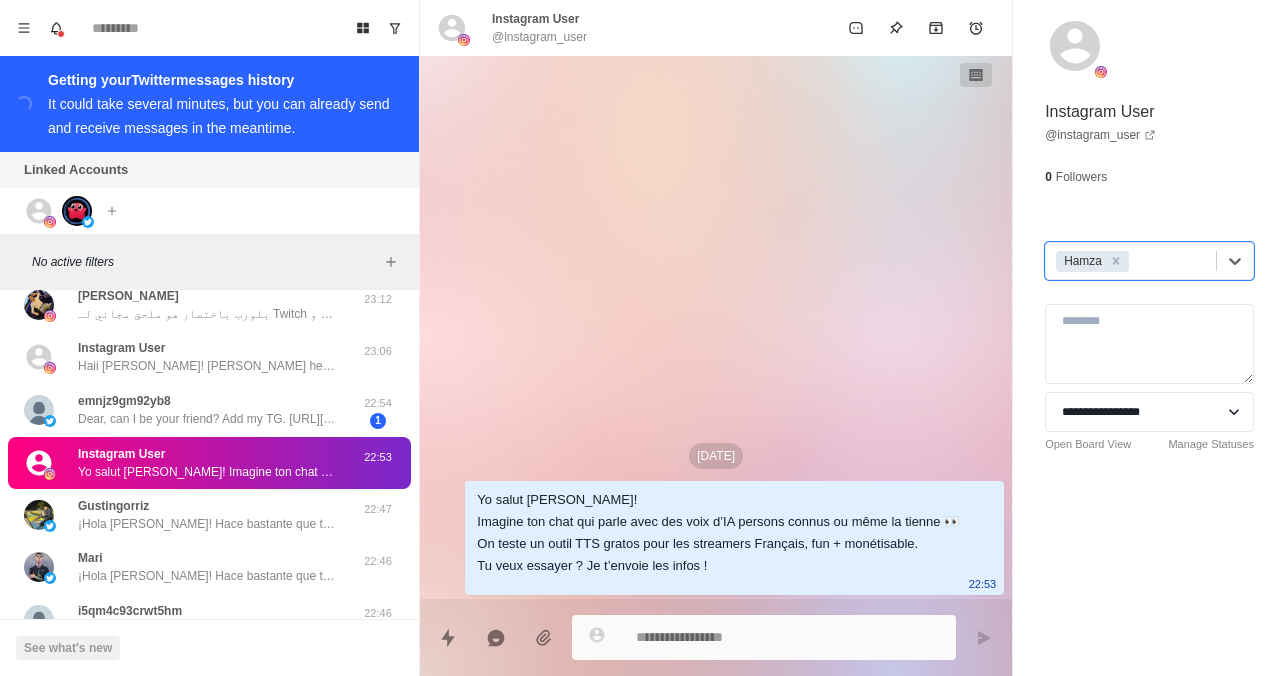 scroll, scrollTop: 125, scrollLeft: 0, axis: vertical 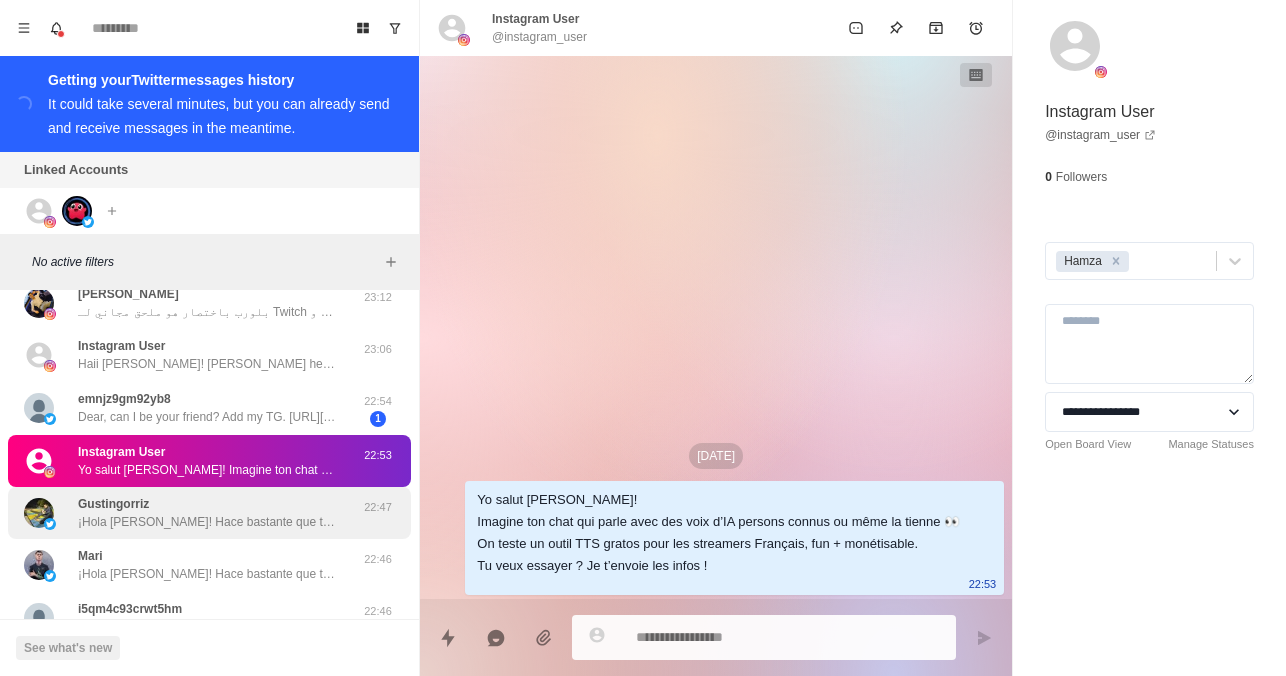 click on "¡Hola [PERSON_NAME]! Hace bastante que te había escrito, sólo quería confirmar si habías recibido mi mensaje y si tal vez en este momento estarías interesado en agregar nuestra extensión de alertas y TTS con IA a tu stream 🙈" at bounding box center [208, 522] 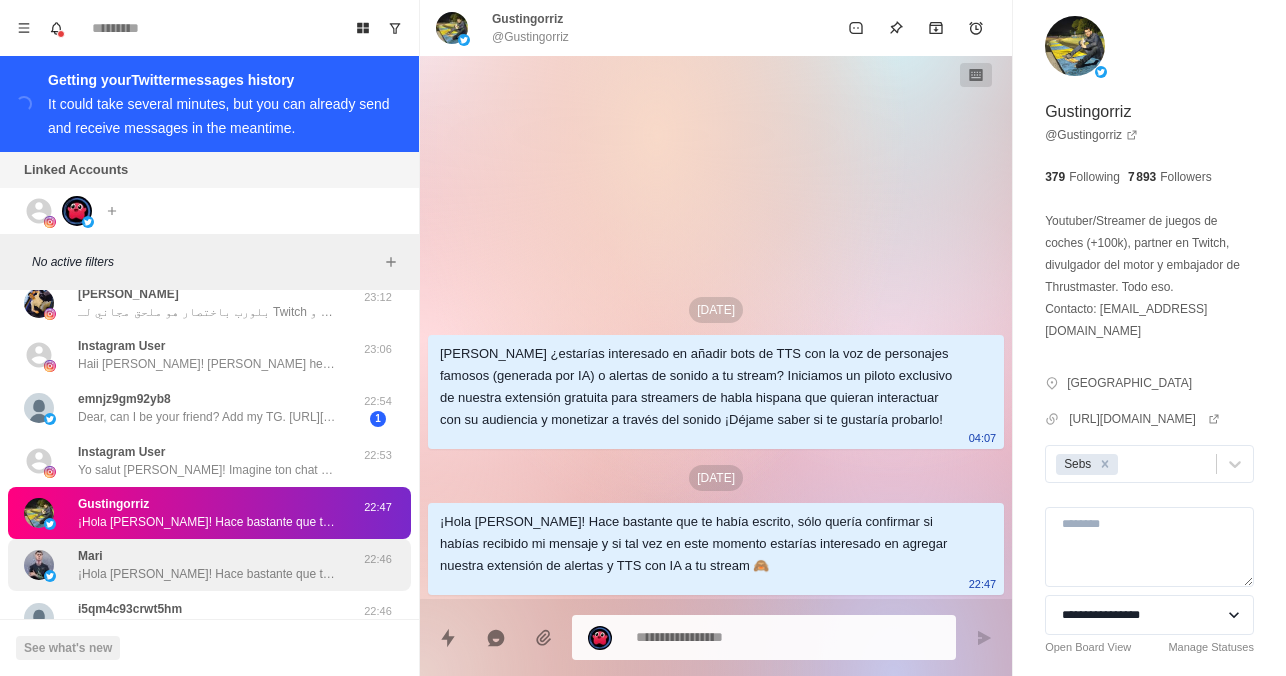 click on "[PERSON_NAME] ¡Hola [PERSON_NAME]! Hace bastante que te había escrito, sólo quería confirmar si habías recibido mi mensaje y si tal vez en este momento estarías interesado en agregar nuestra extensión de alertas y TTS con IA a tu stream 🙈" at bounding box center (208, 565) 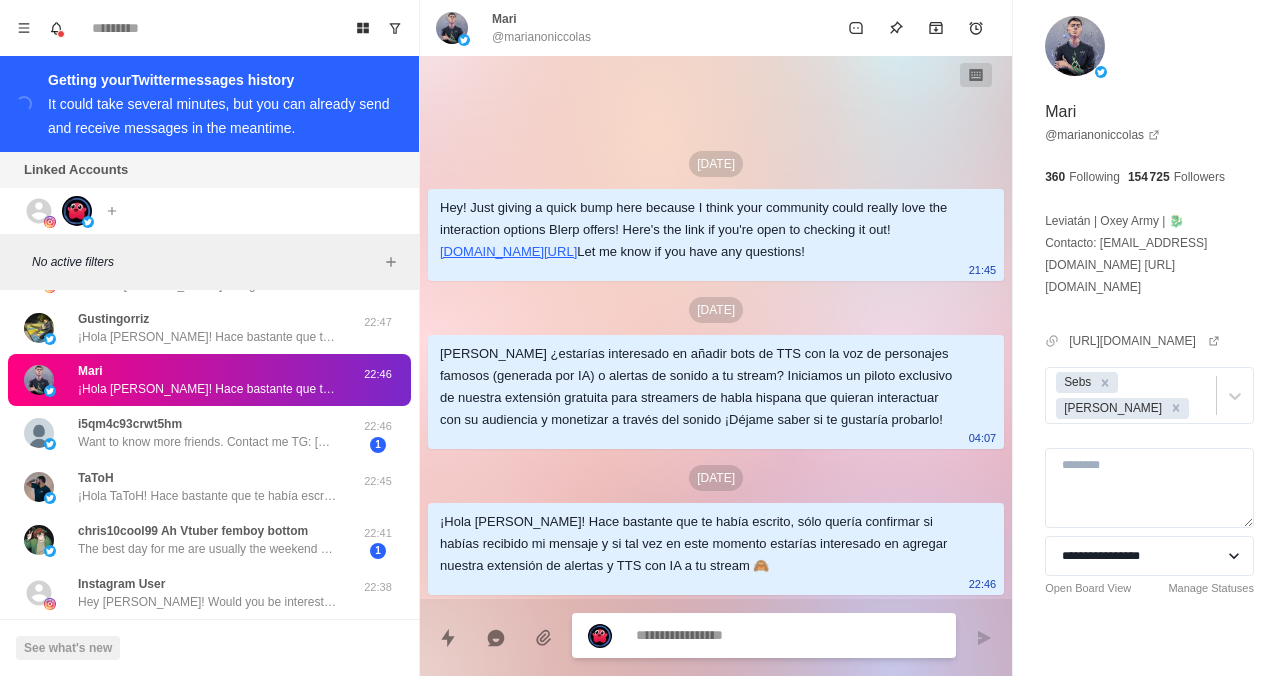 scroll, scrollTop: 315, scrollLeft: 0, axis: vertical 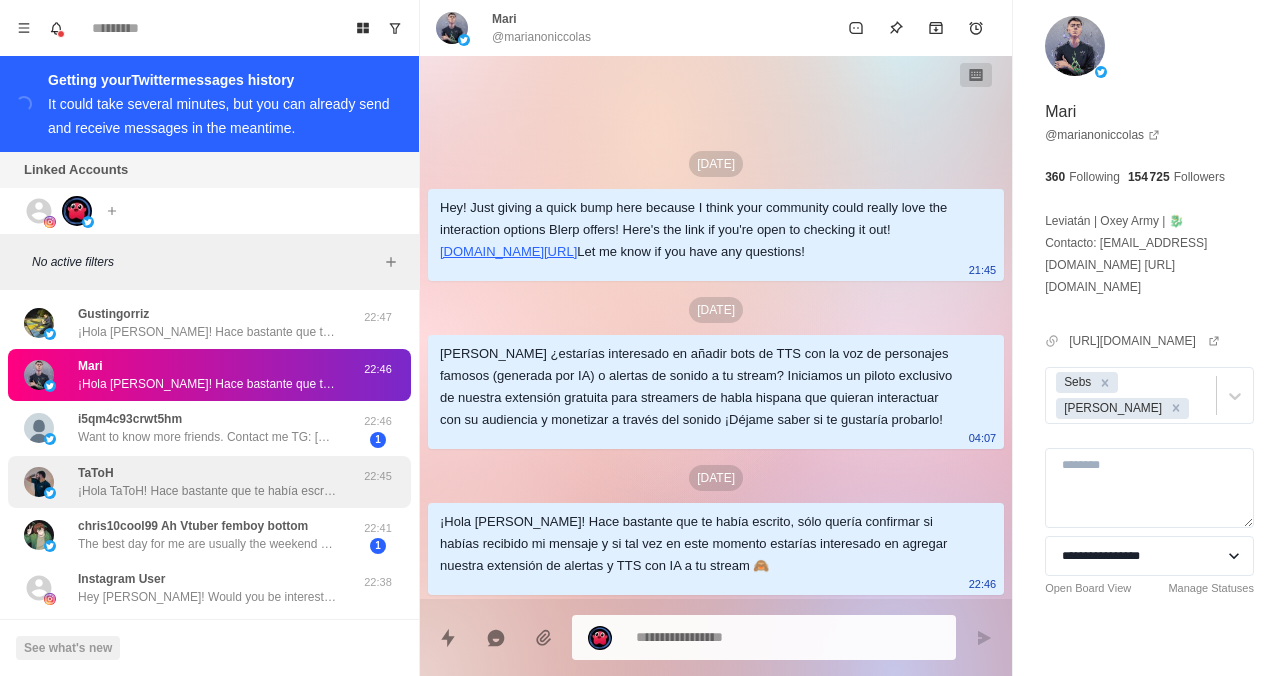 click on "TaToH ¡Hola TaToH! Hace bastante que te había escrito, sólo quería confirmar si habías recibido mi mensaje y si tal vez en este momento estarías interesado en agregar nuestra extensión de alertas y TTS con IA a tu stream 🙈" at bounding box center [208, 482] 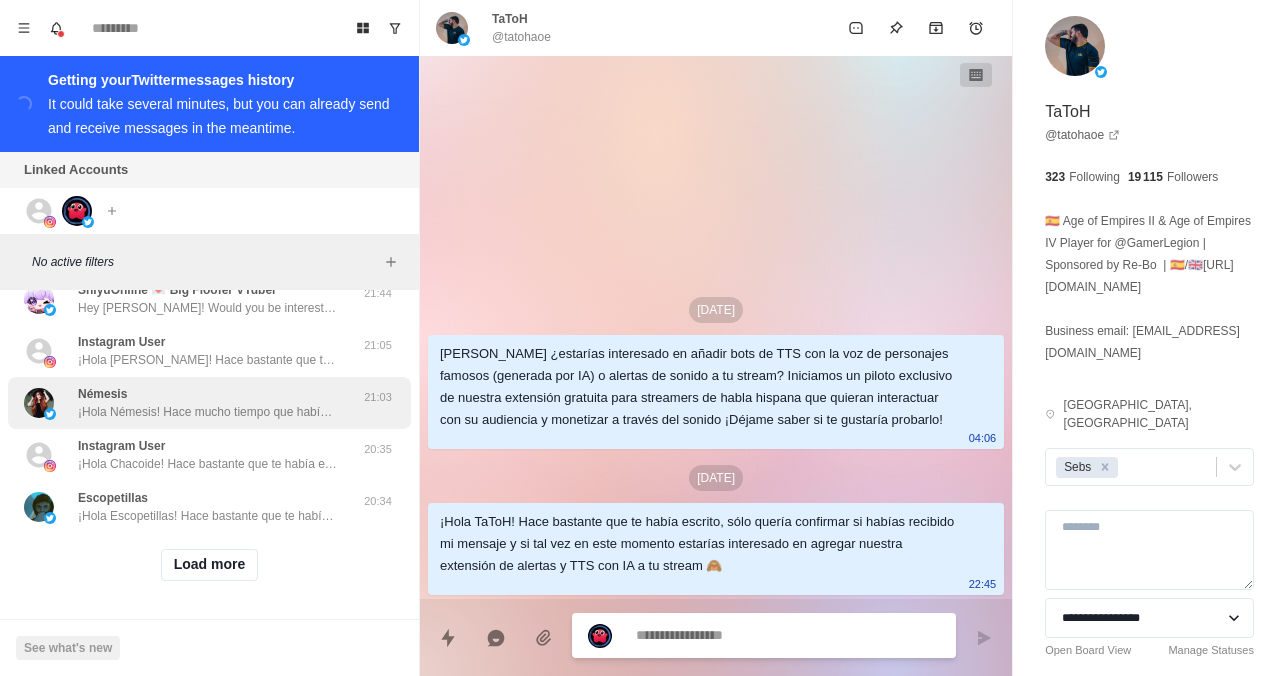 scroll, scrollTop: 832, scrollLeft: 0, axis: vertical 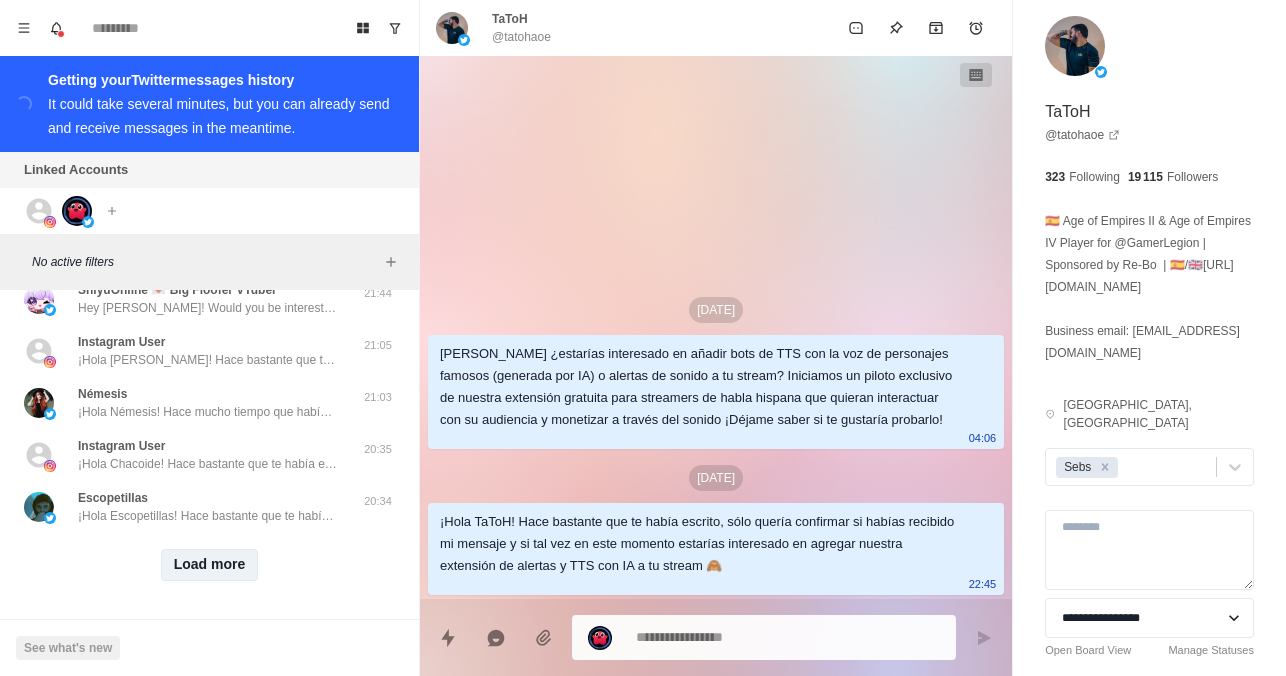 click on "Load more" at bounding box center [210, 565] 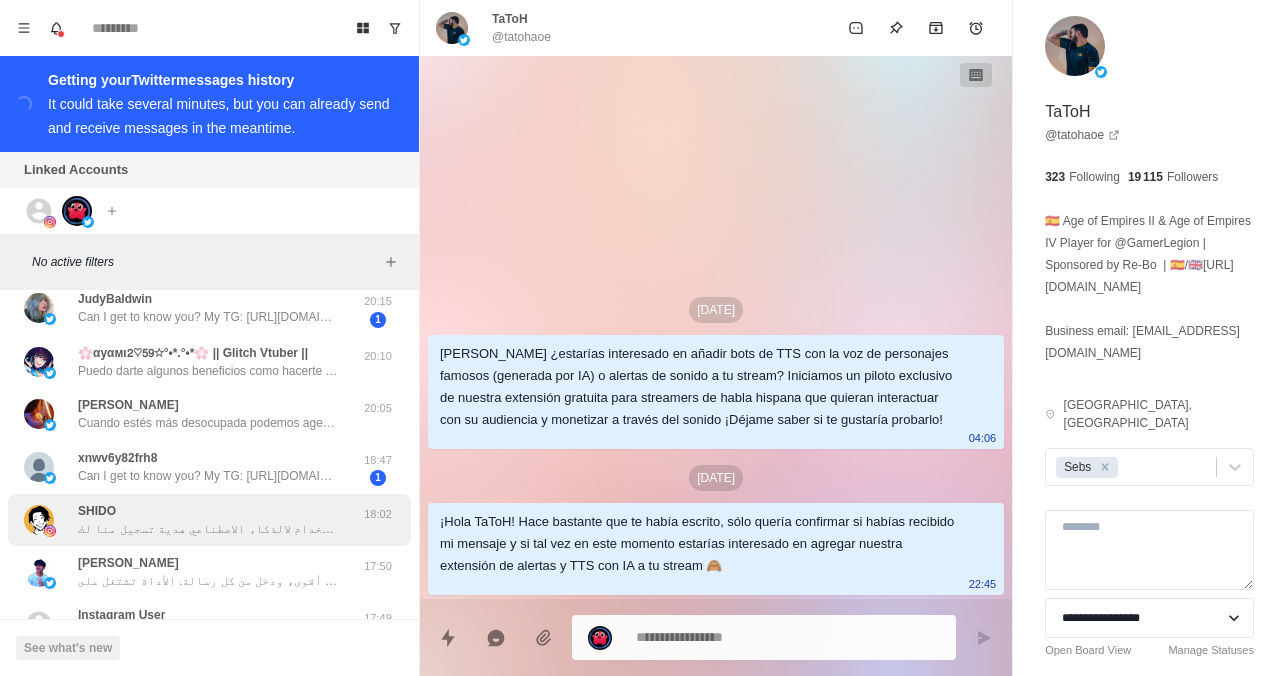 scroll, scrollTop: 1275, scrollLeft: 0, axis: vertical 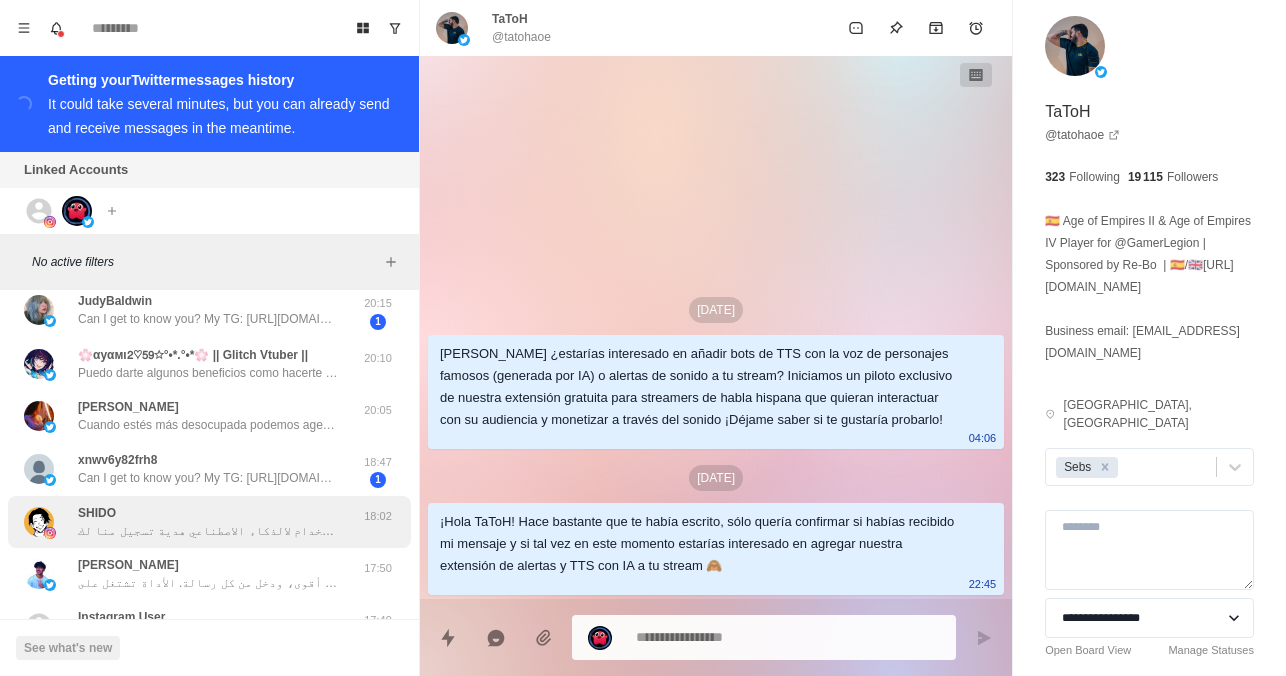 click on "Cuando estés más desocupada podemos agendar un espacio" at bounding box center [208, 425] 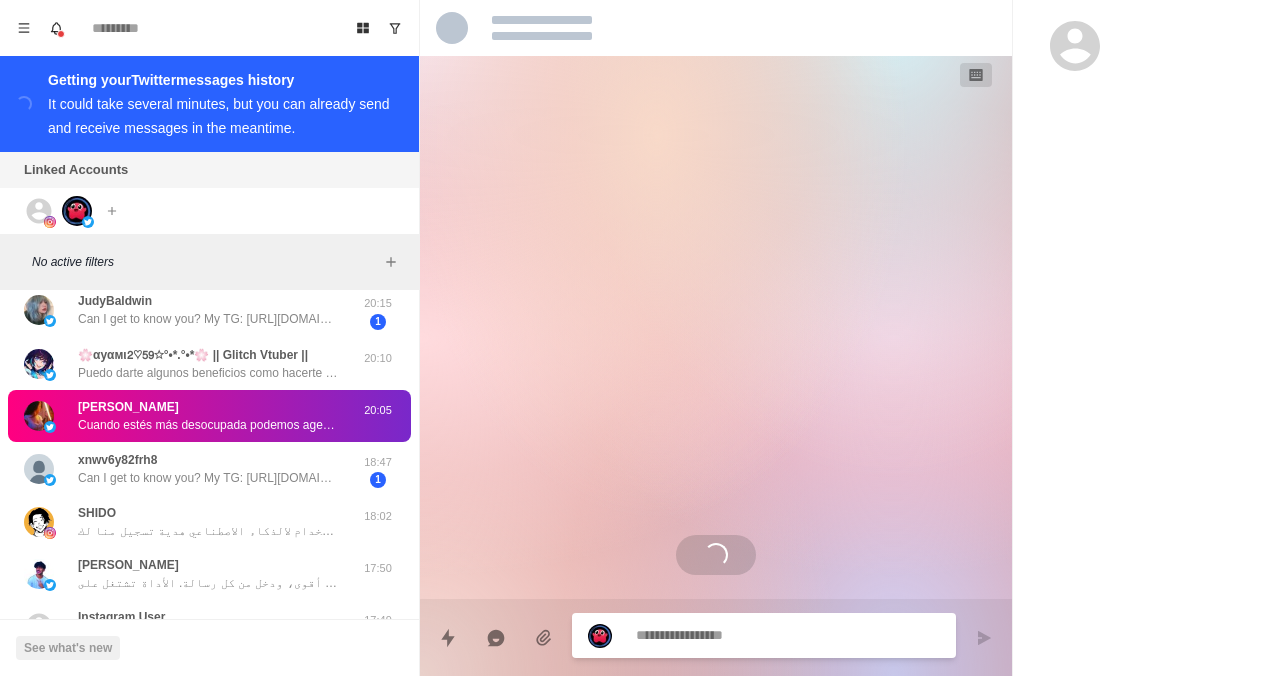 type on "*" 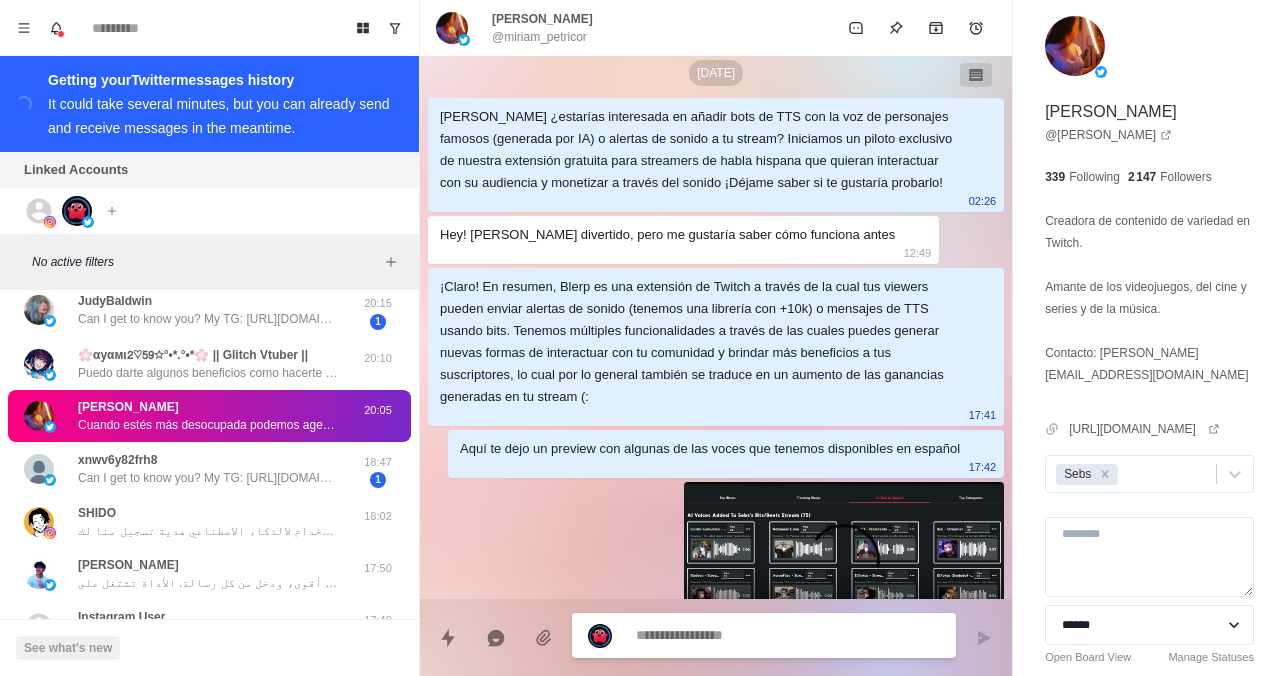 scroll, scrollTop: 26, scrollLeft: 0, axis: vertical 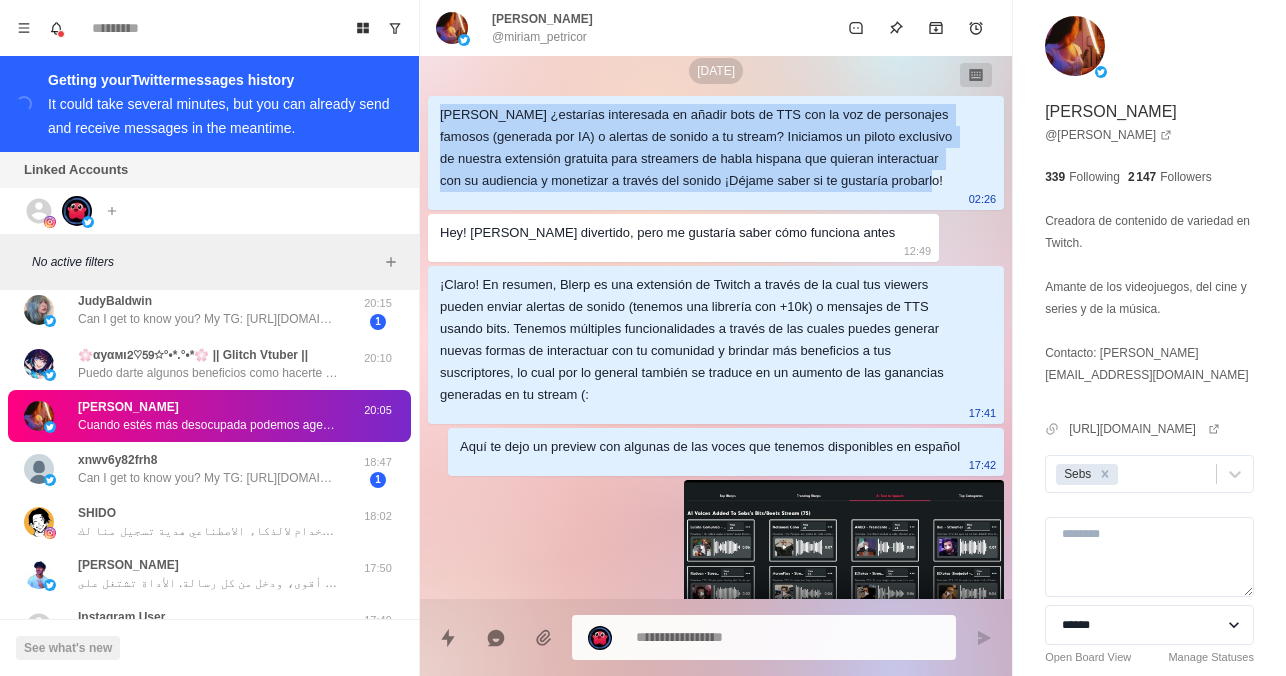 drag, startPoint x: 441, startPoint y: 117, endPoint x: 633, endPoint y: 202, distance: 209.9738 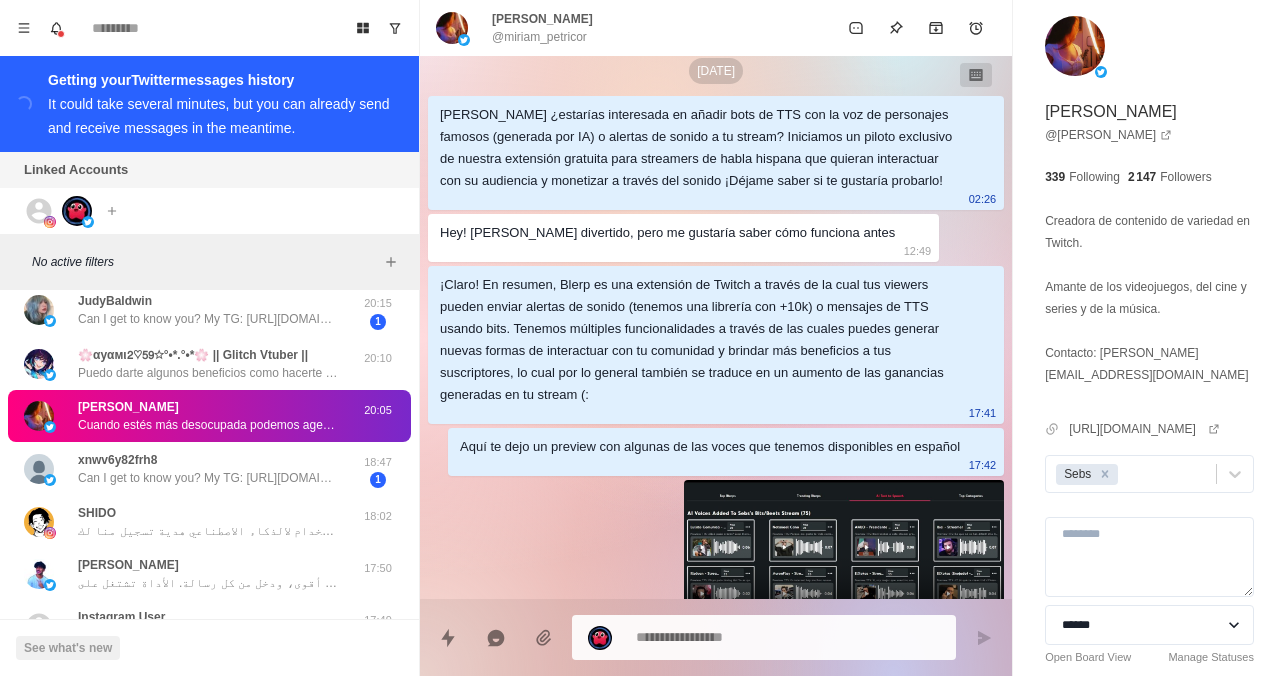 drag, startPoint x: 633, startPoint y: 202, endPoint x: 633, endPoint y: 303, distance: 101 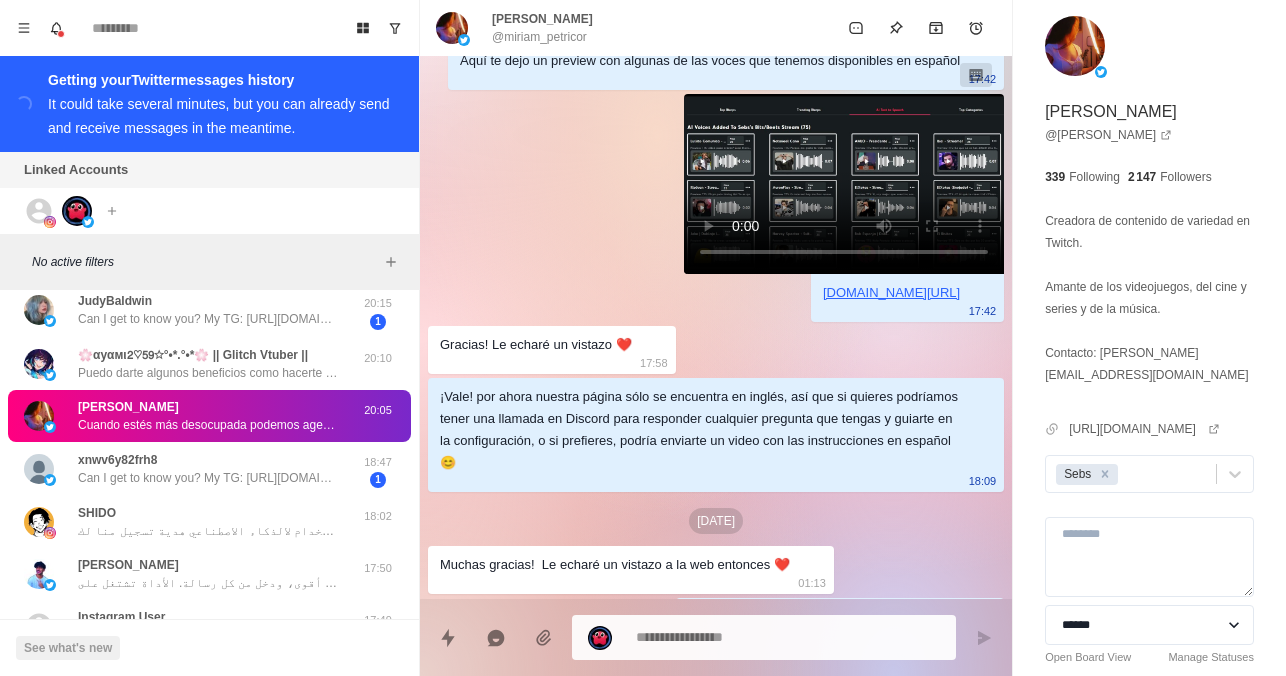 scroll, scrollTop: 413, scrollLeft: 0, axis: vertical 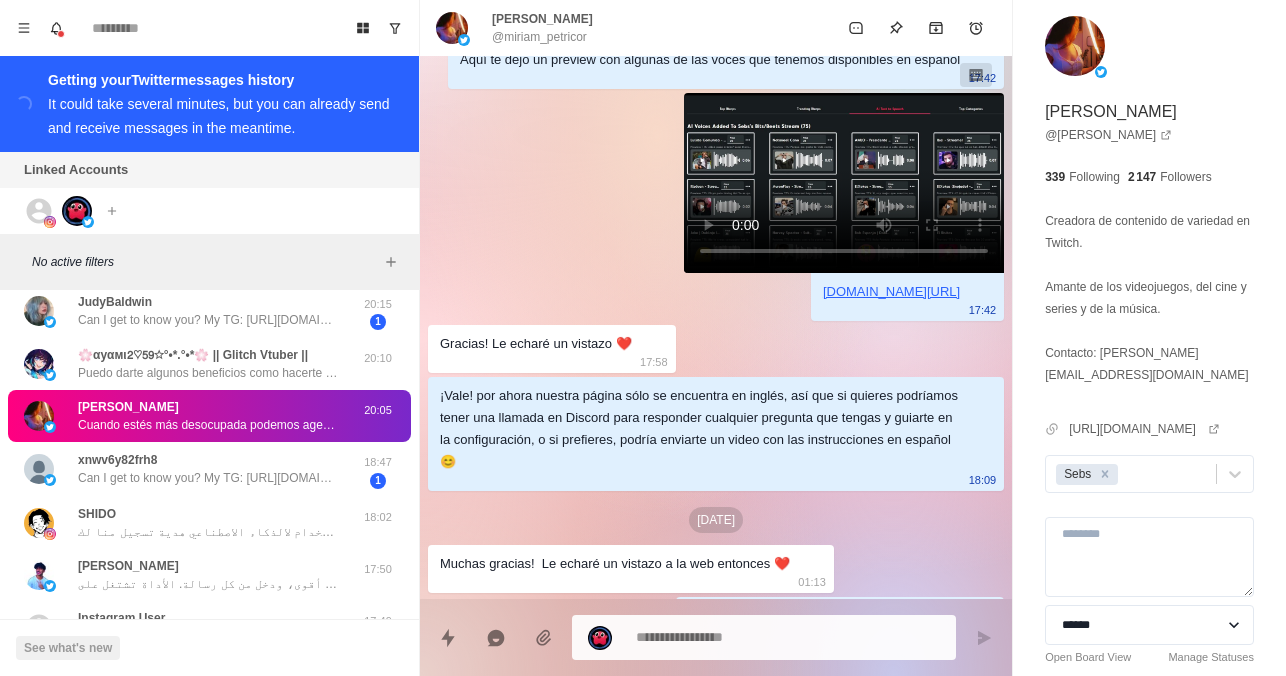 type on "*" 